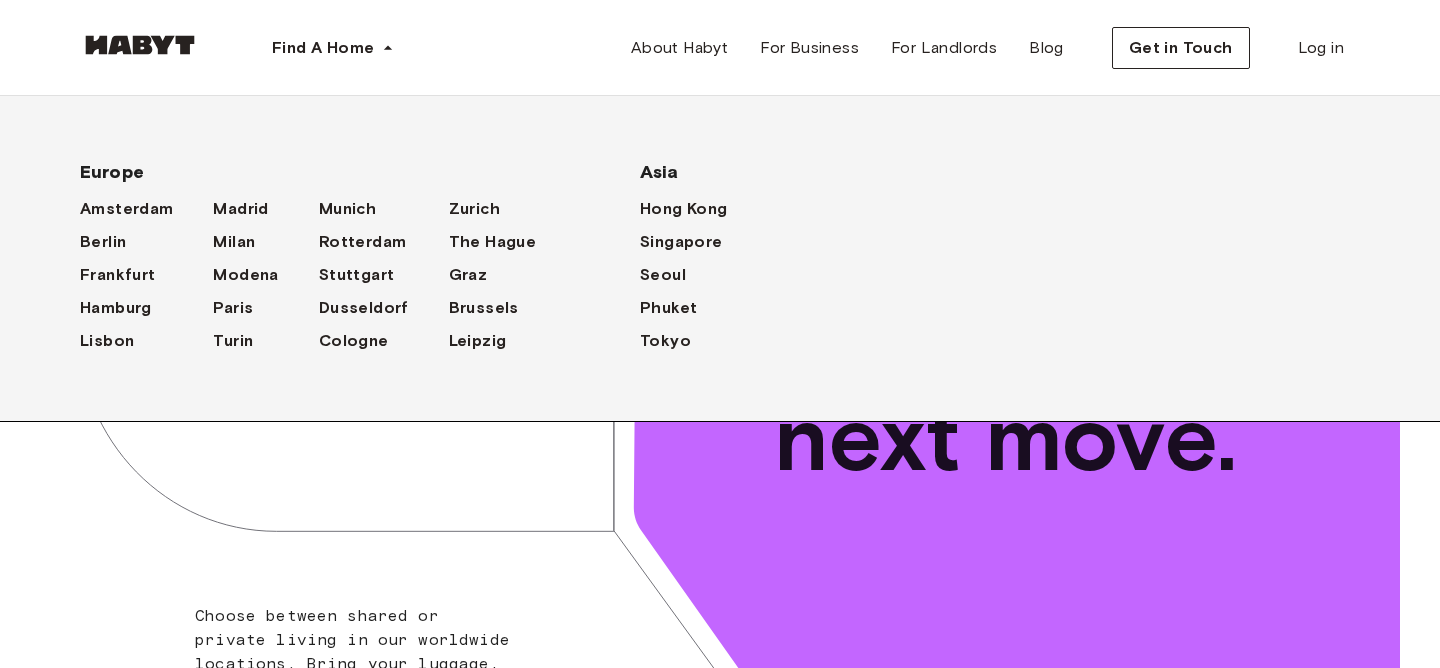 scroll, scrollTop: 0, scrollLeft: 0, axis: both 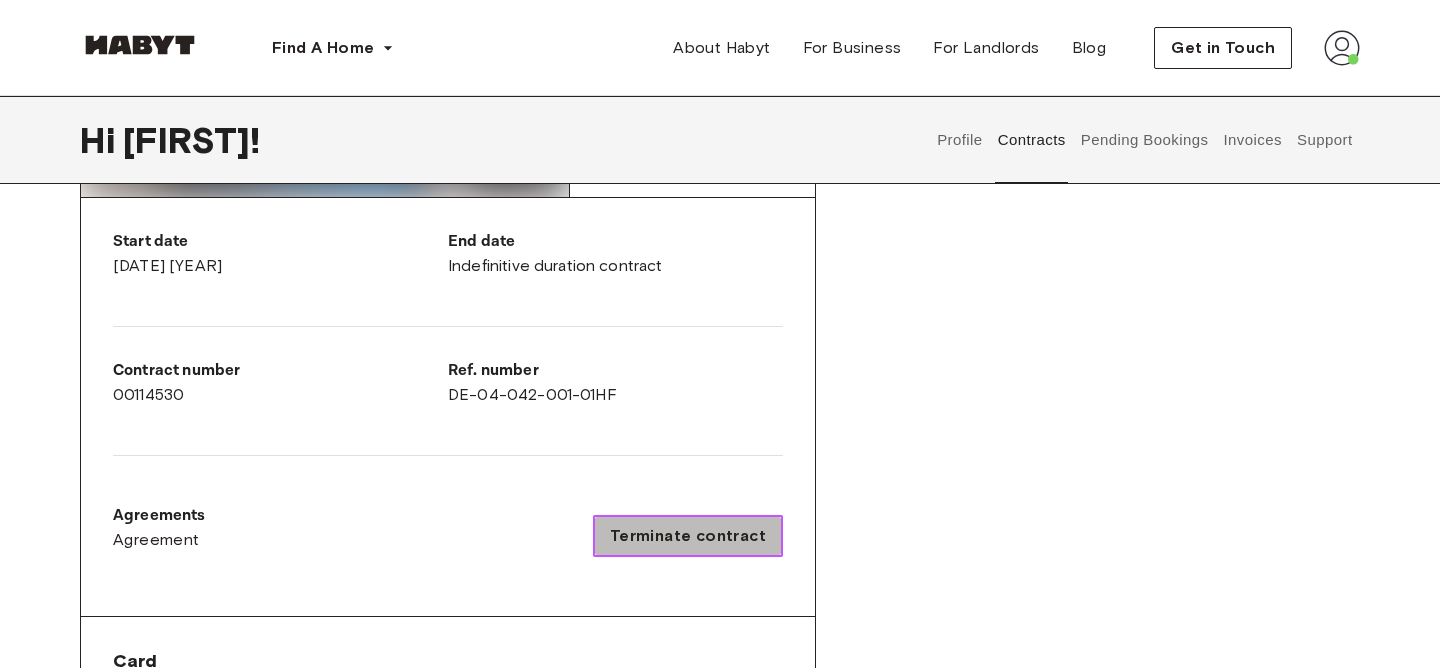 click on "Terminate contract" at bounding box center [688, 536] 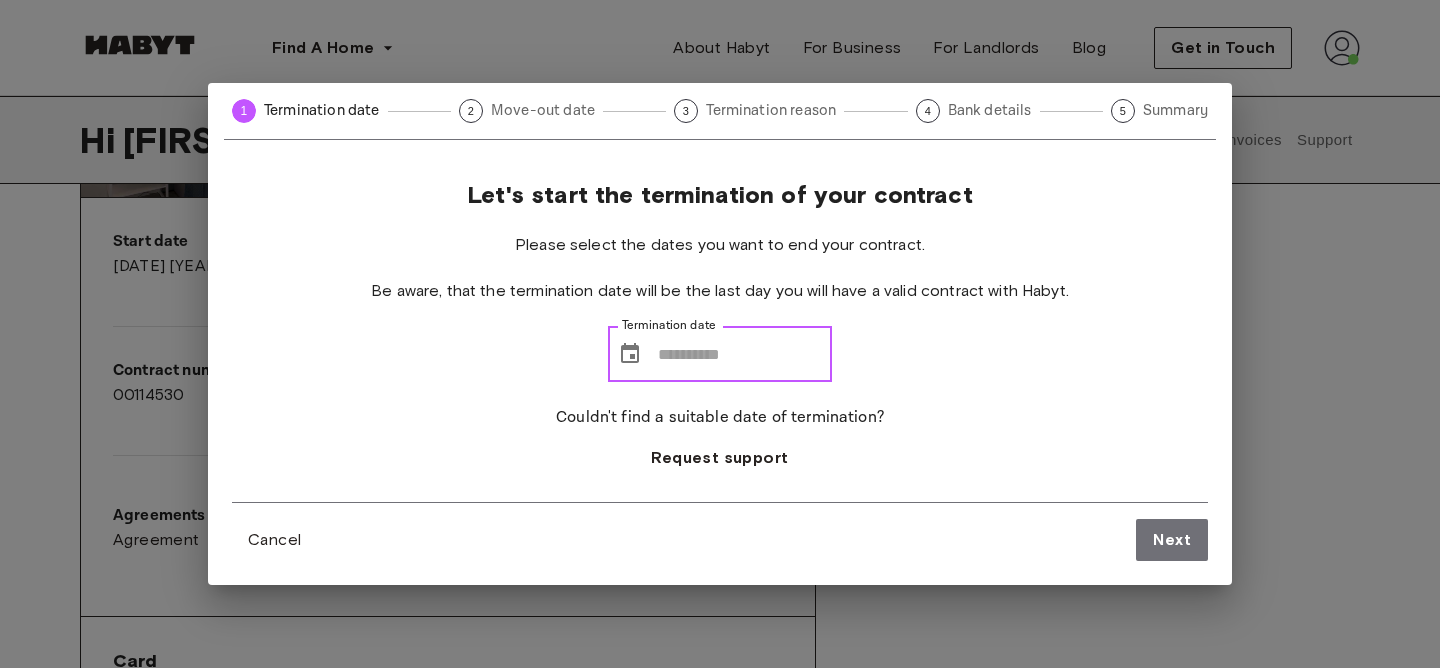 click on "Termination date" at bounding box center (745, 354) 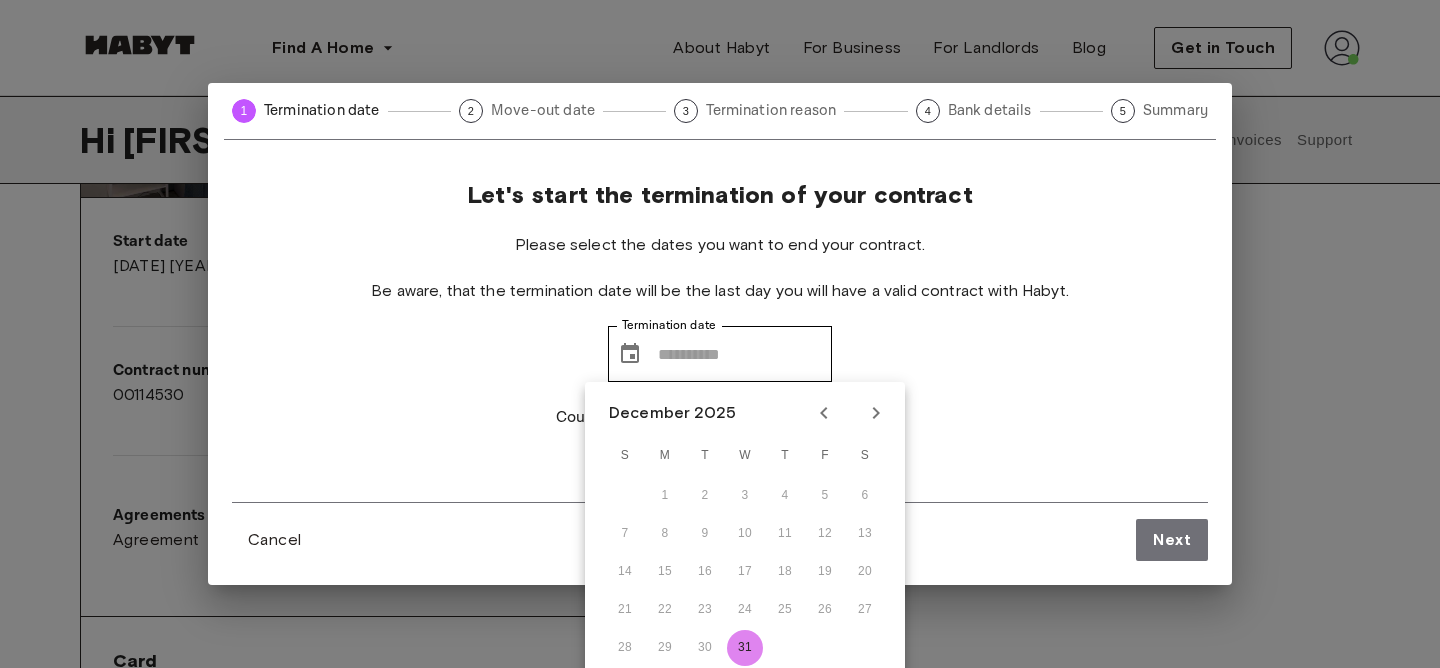 click on "31" at bounding box center (745, 648) 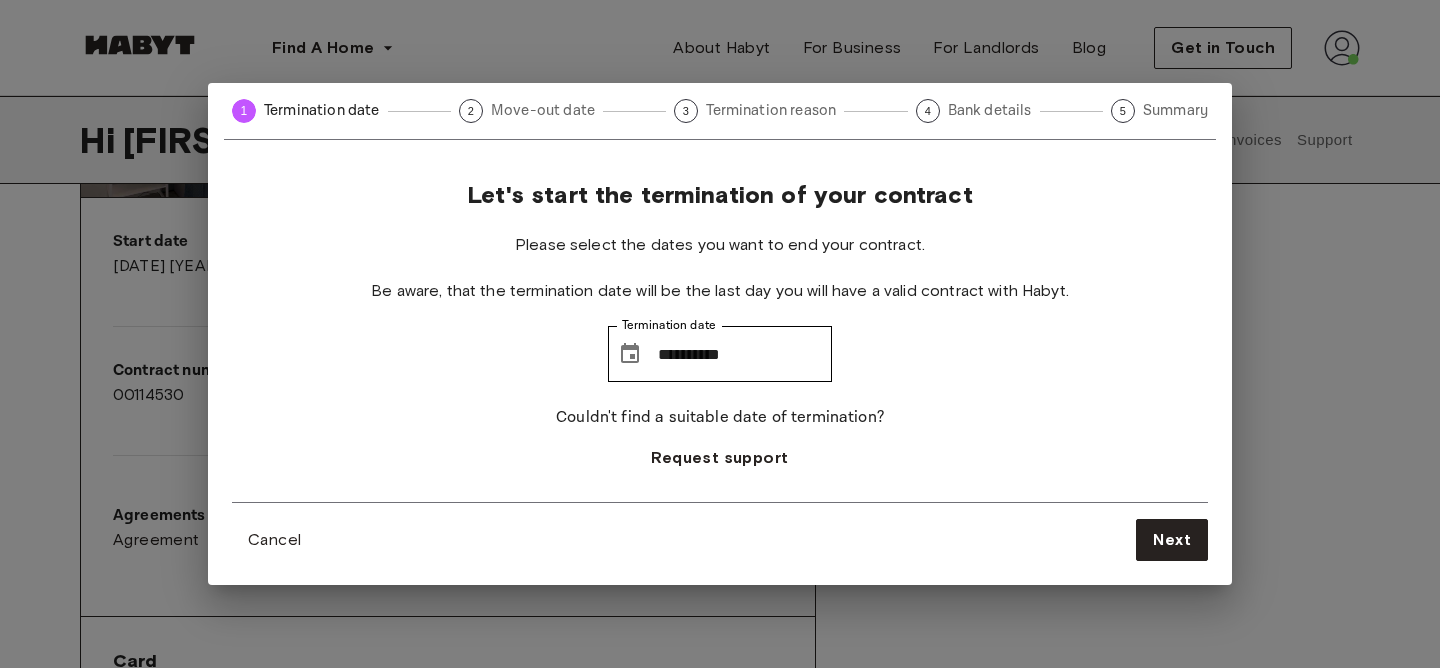 type on "**********" 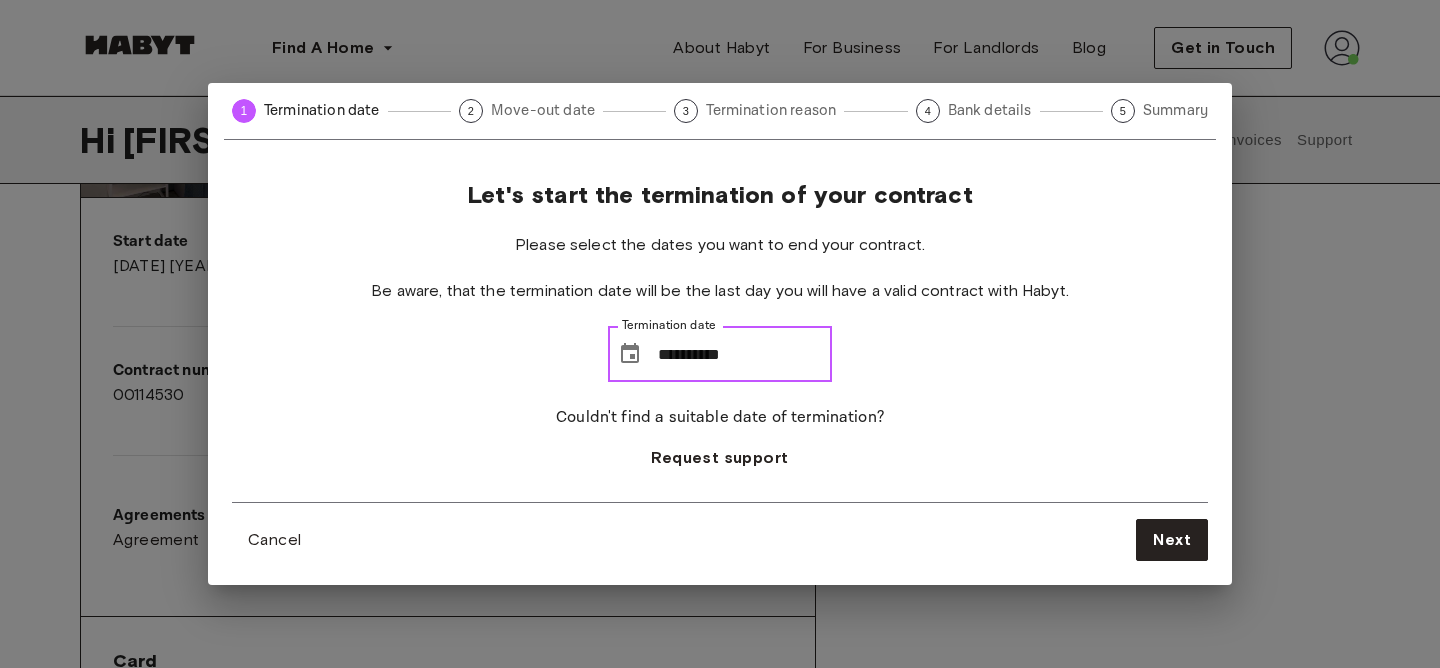click on "**********" at bounding box center [745, 354] 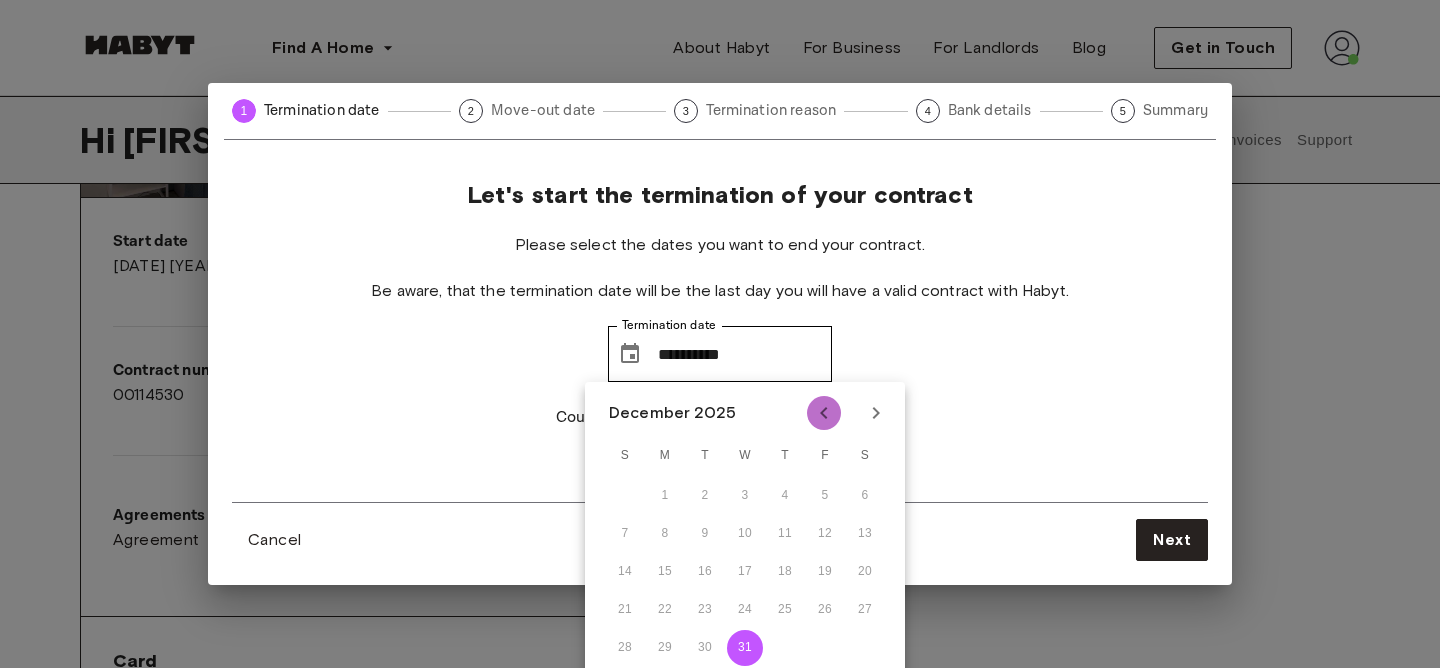 click 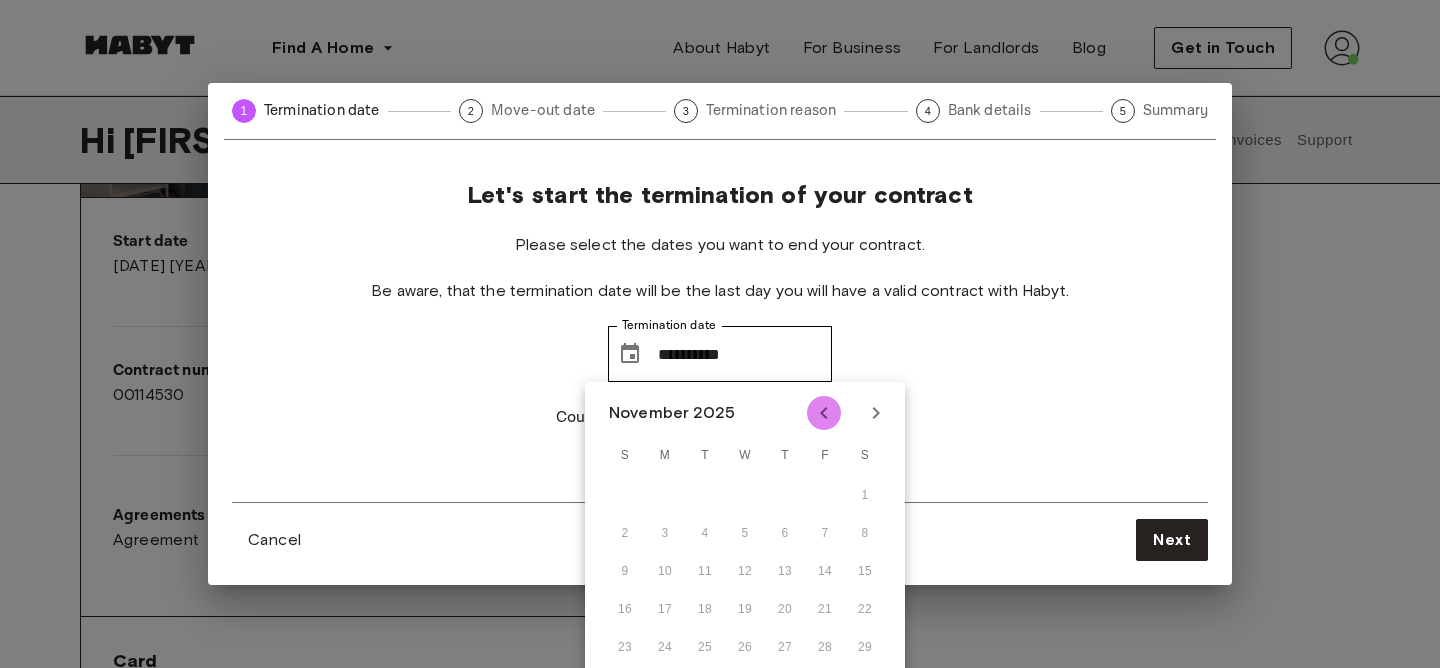 click 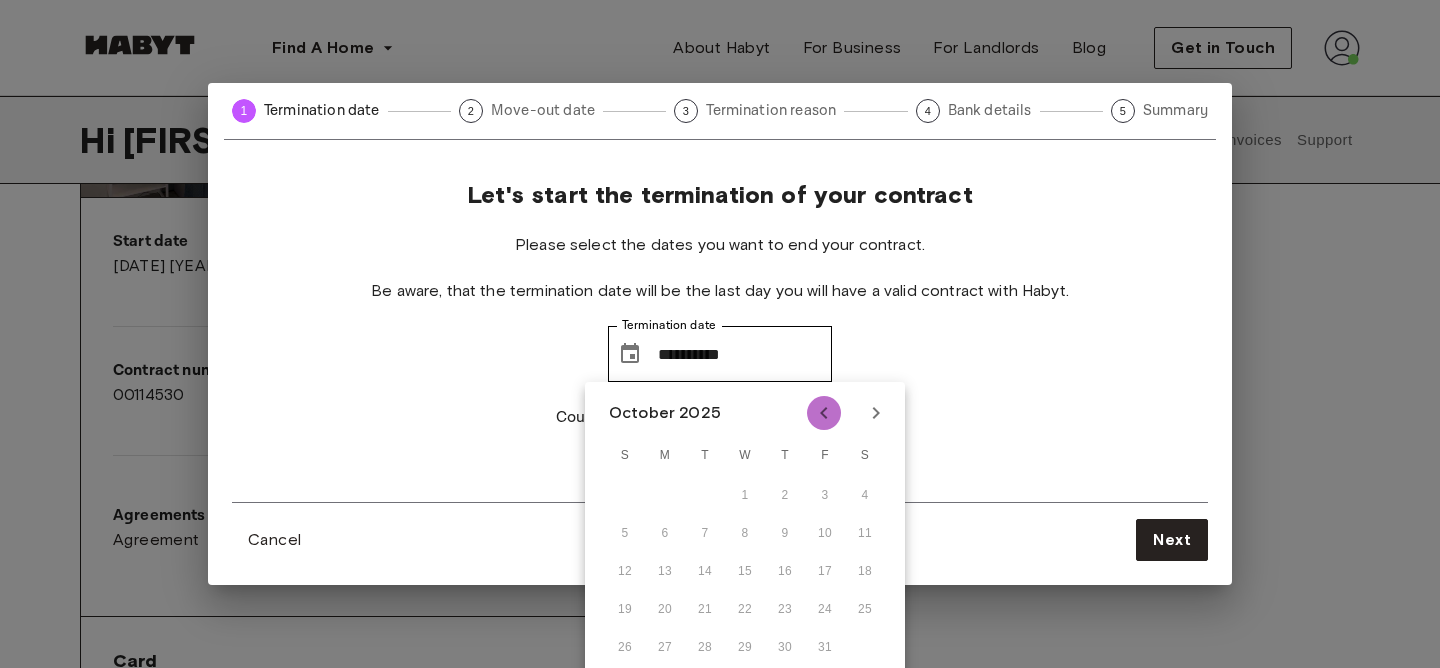 click 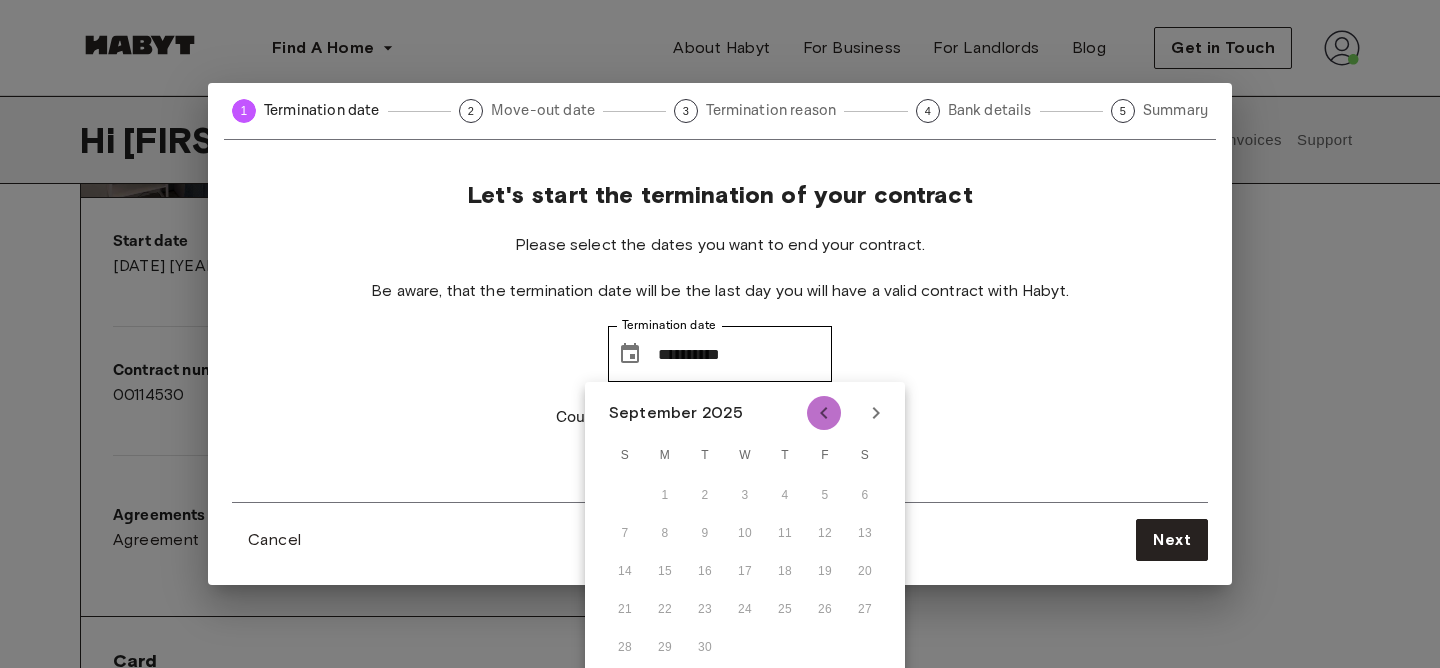 click 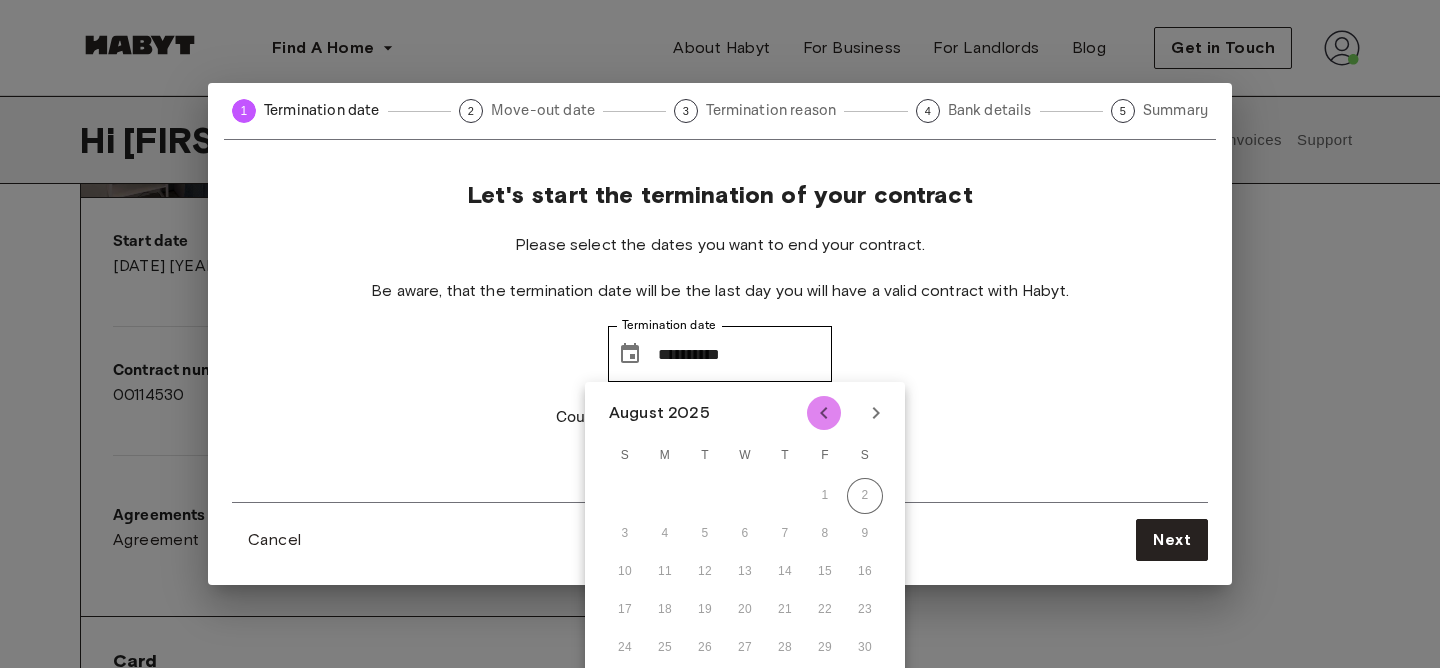 click 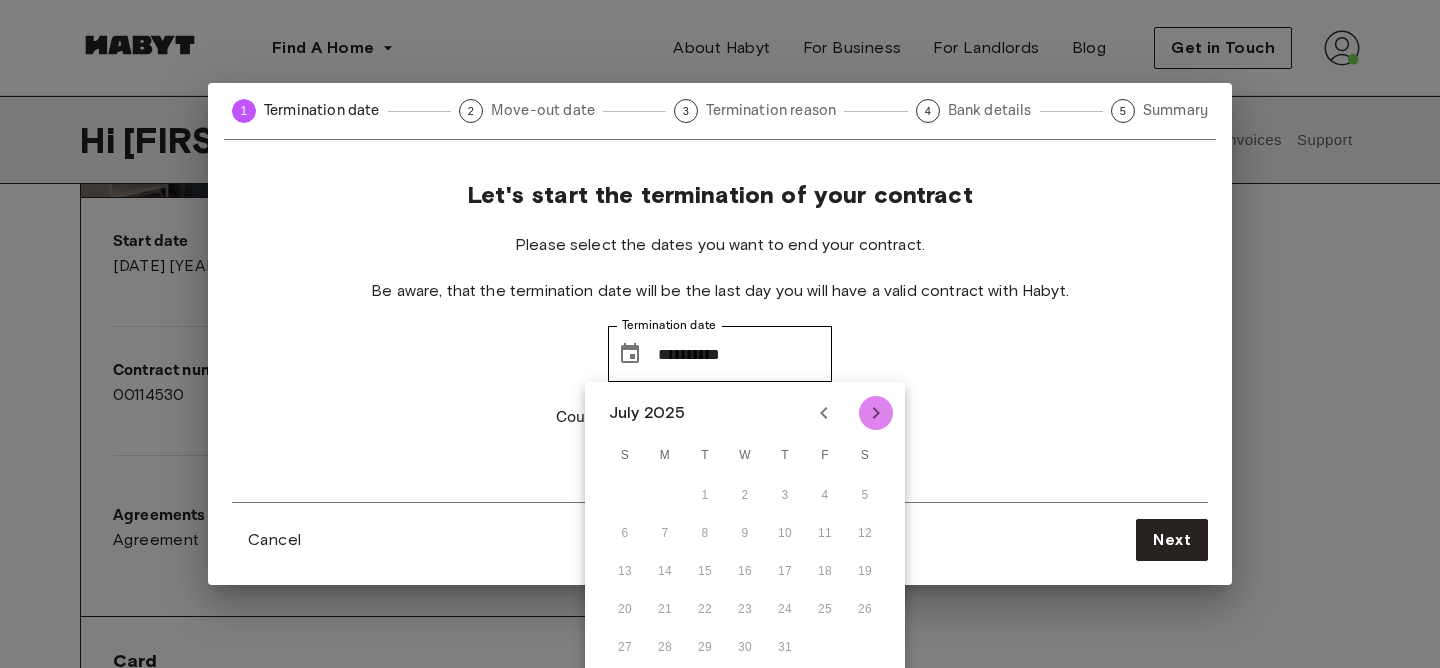 click 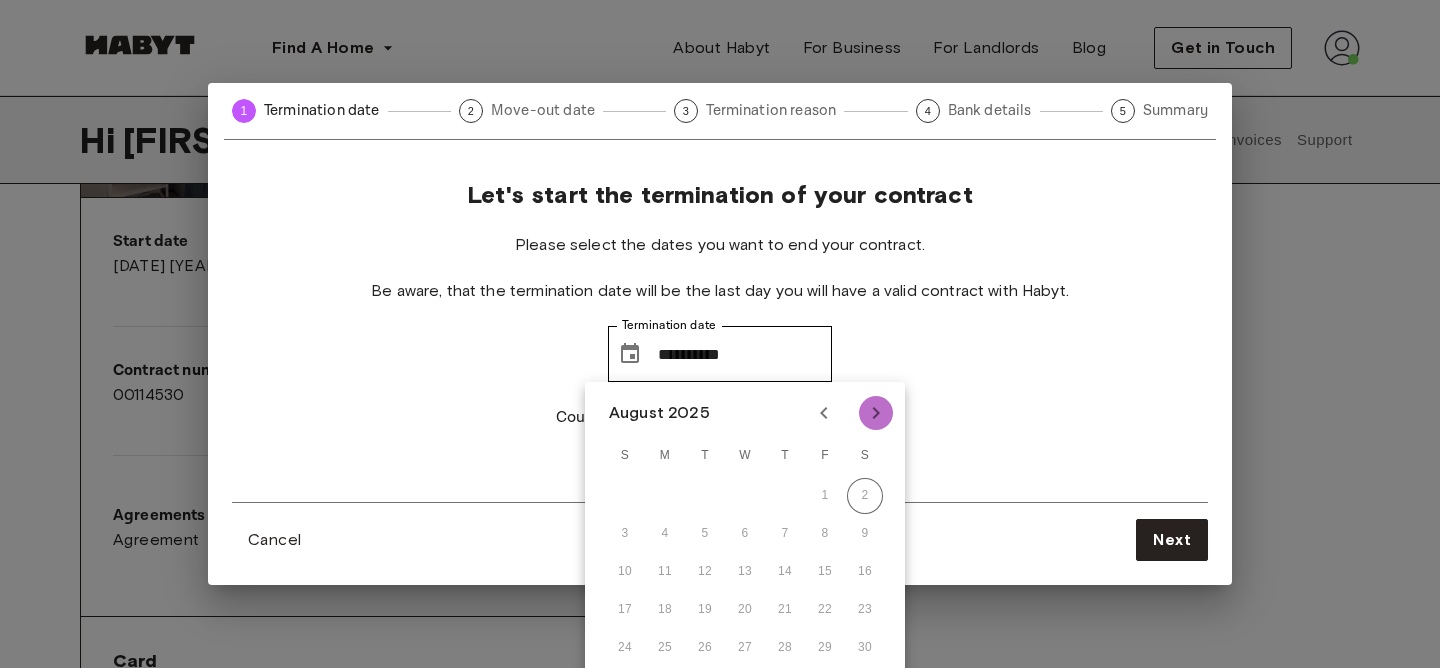 click 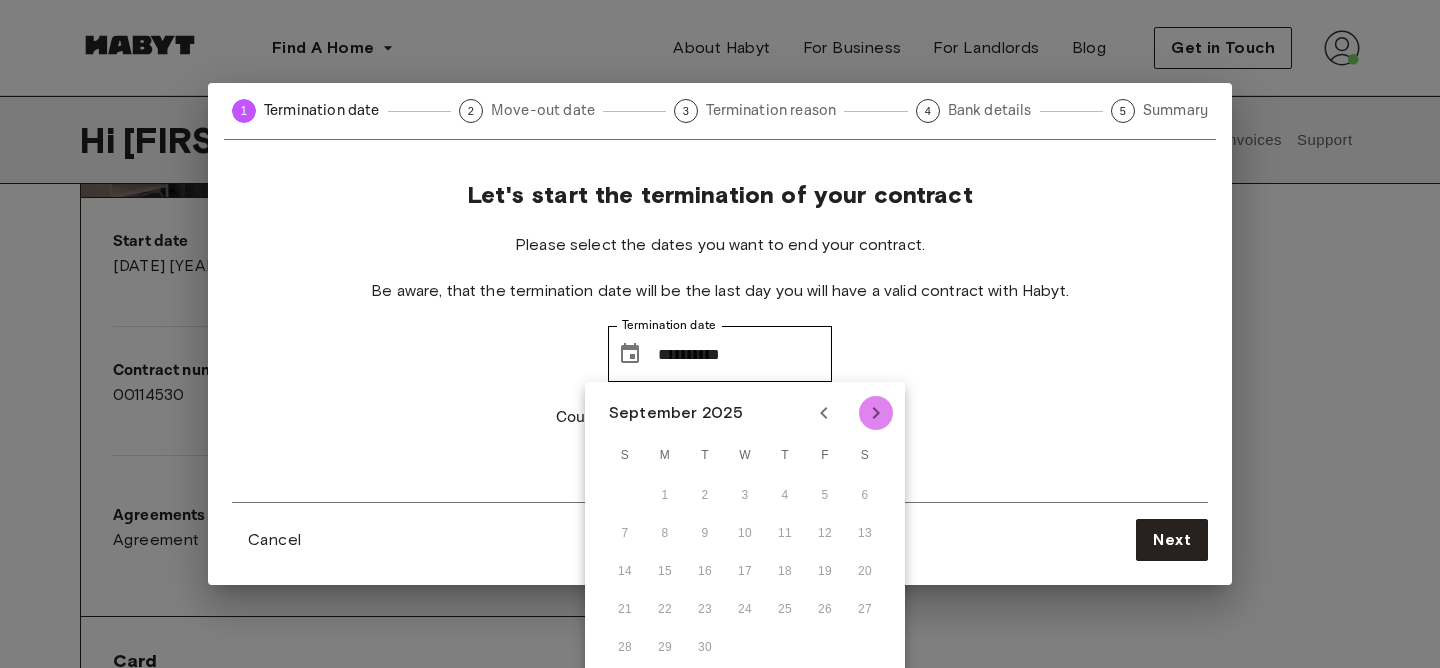 click 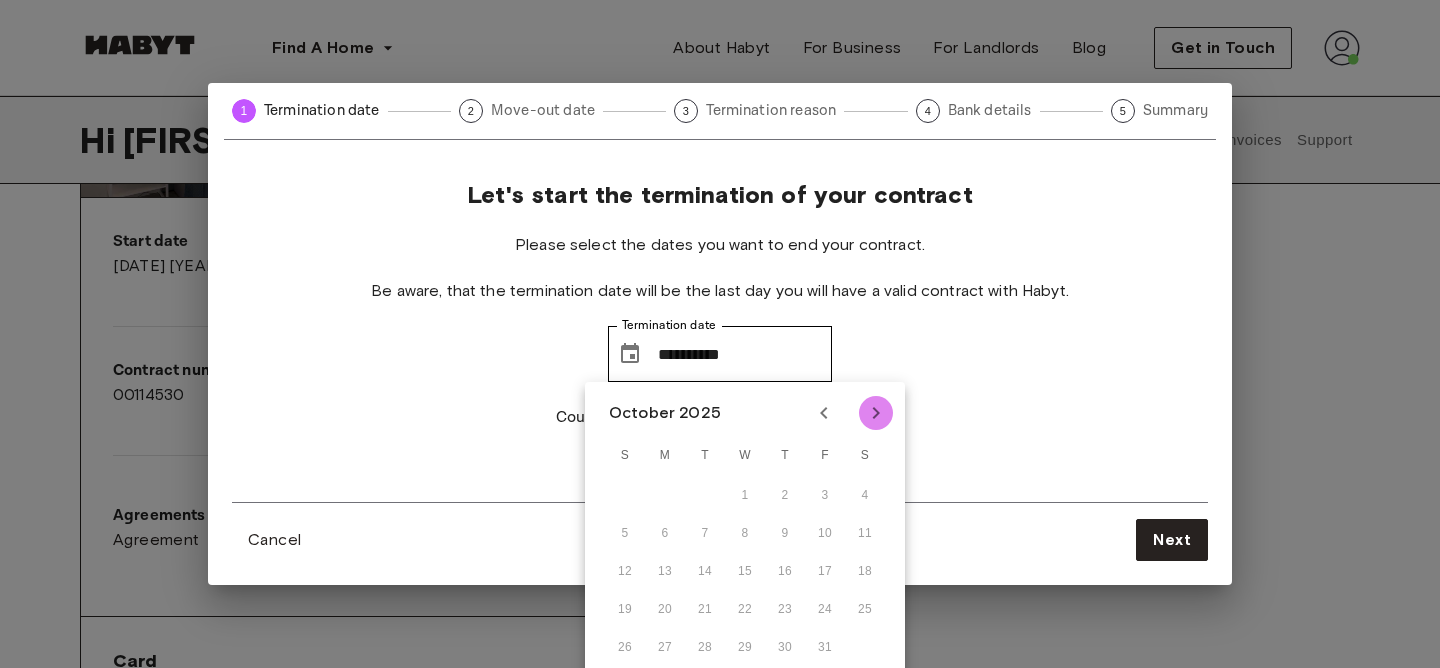 click 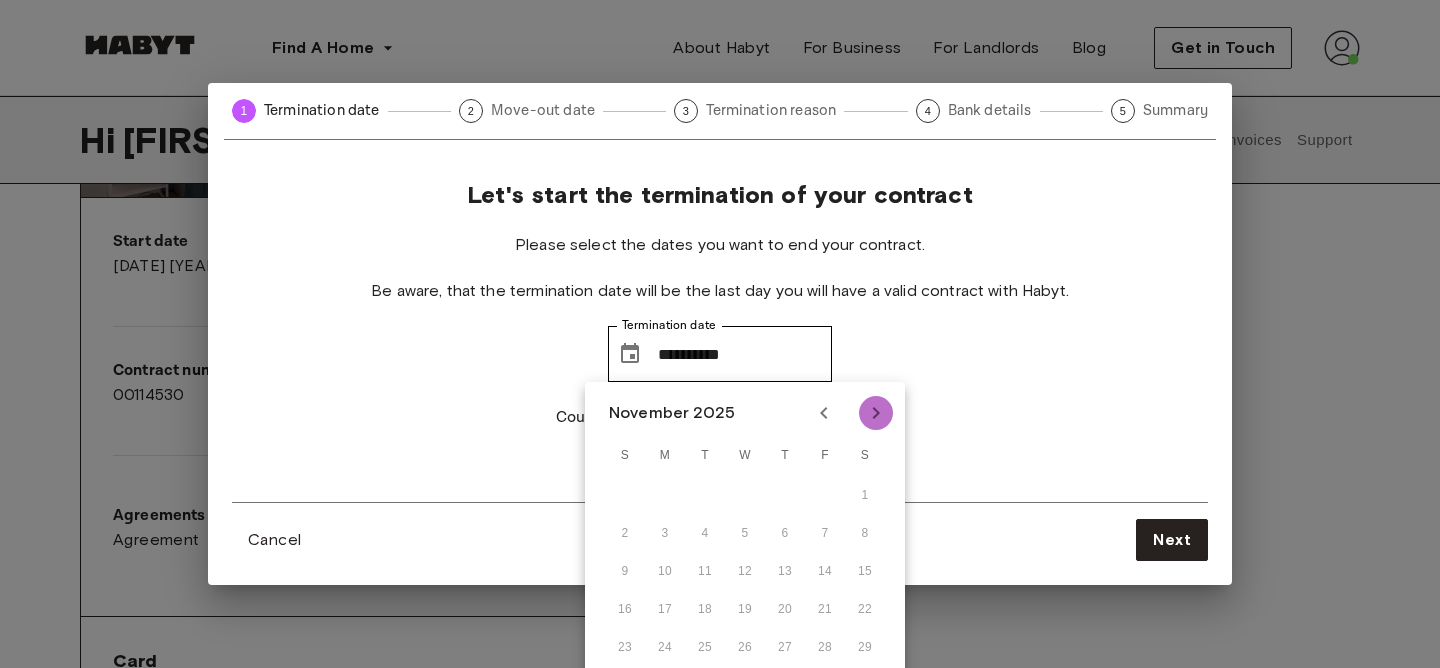 click 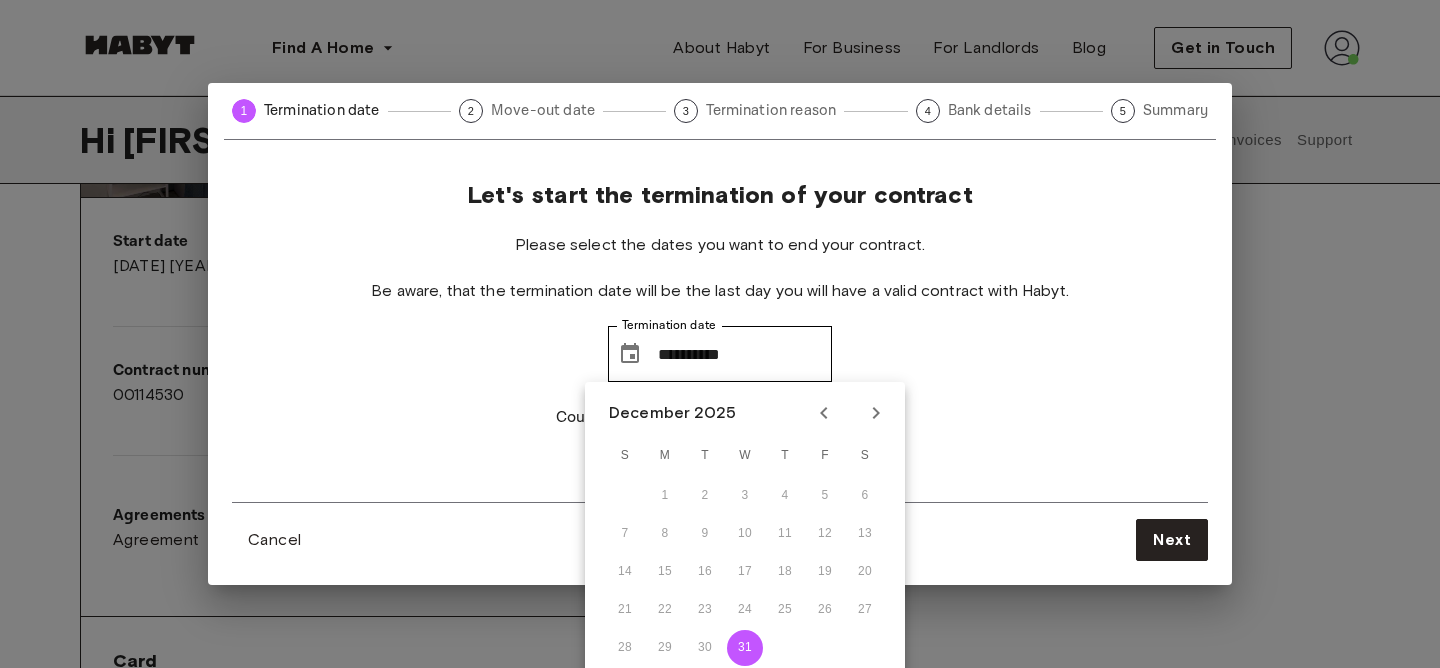 click on "**********" at bounding box center [720, 341] 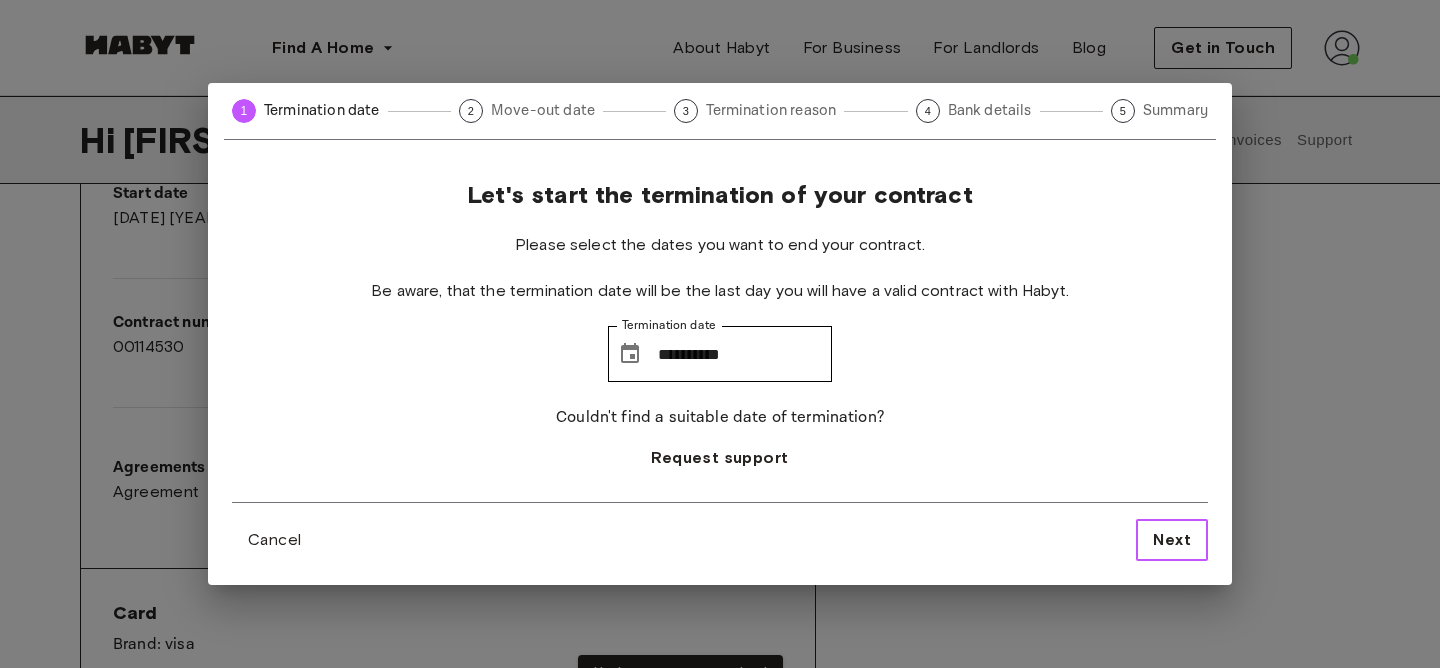 click on "Next" at bounding box center [1172, 540] 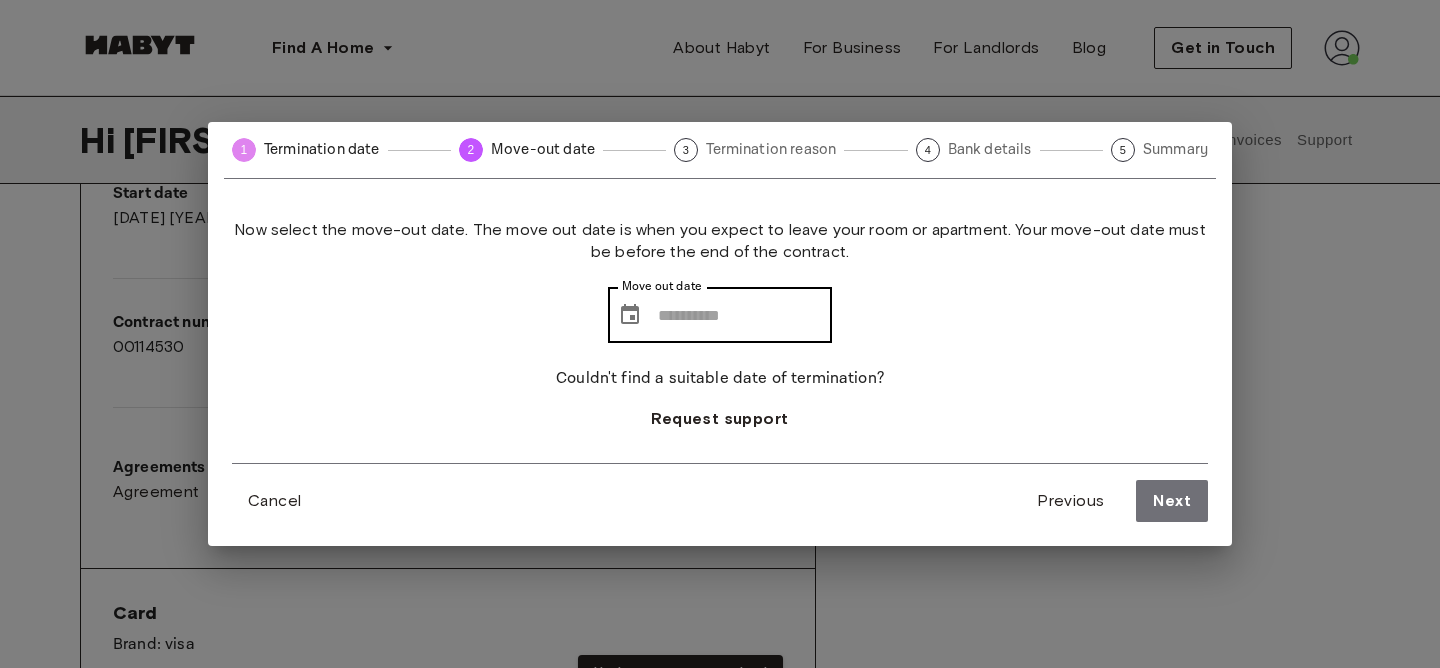 click on "​ Move out date" at bounding box center [720, 315] 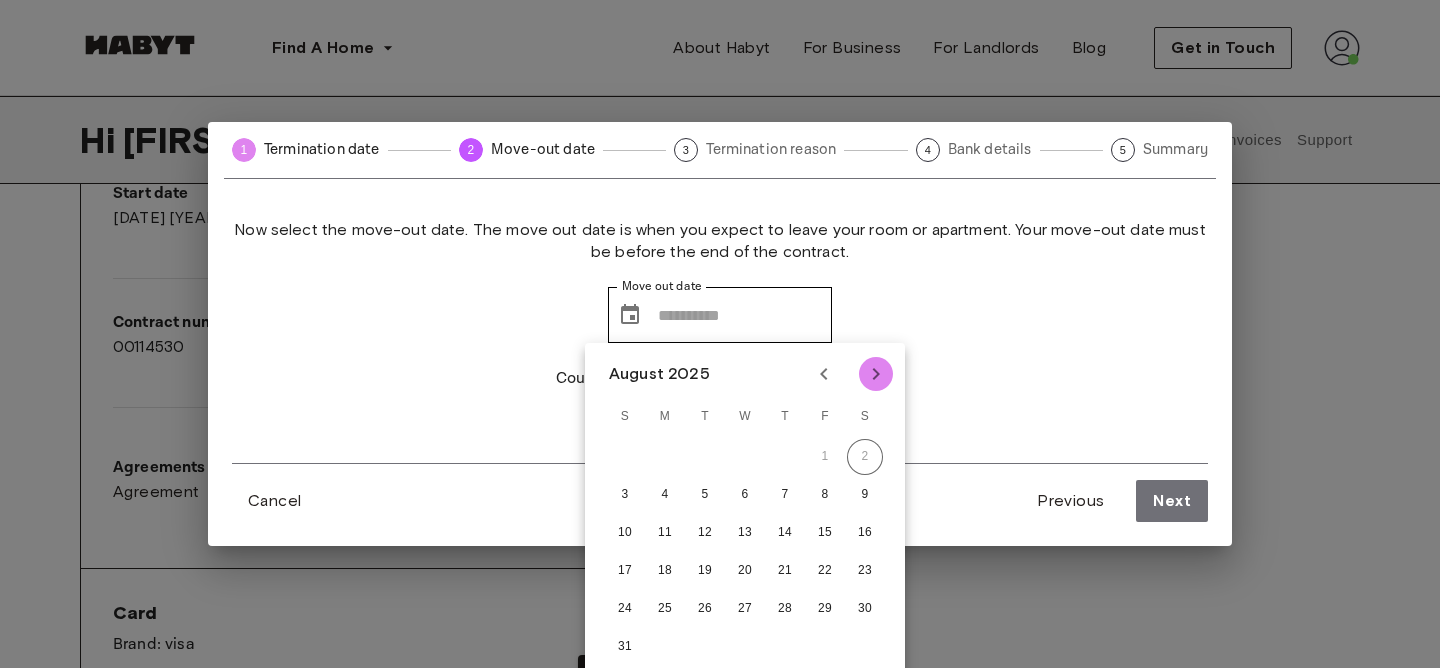 click 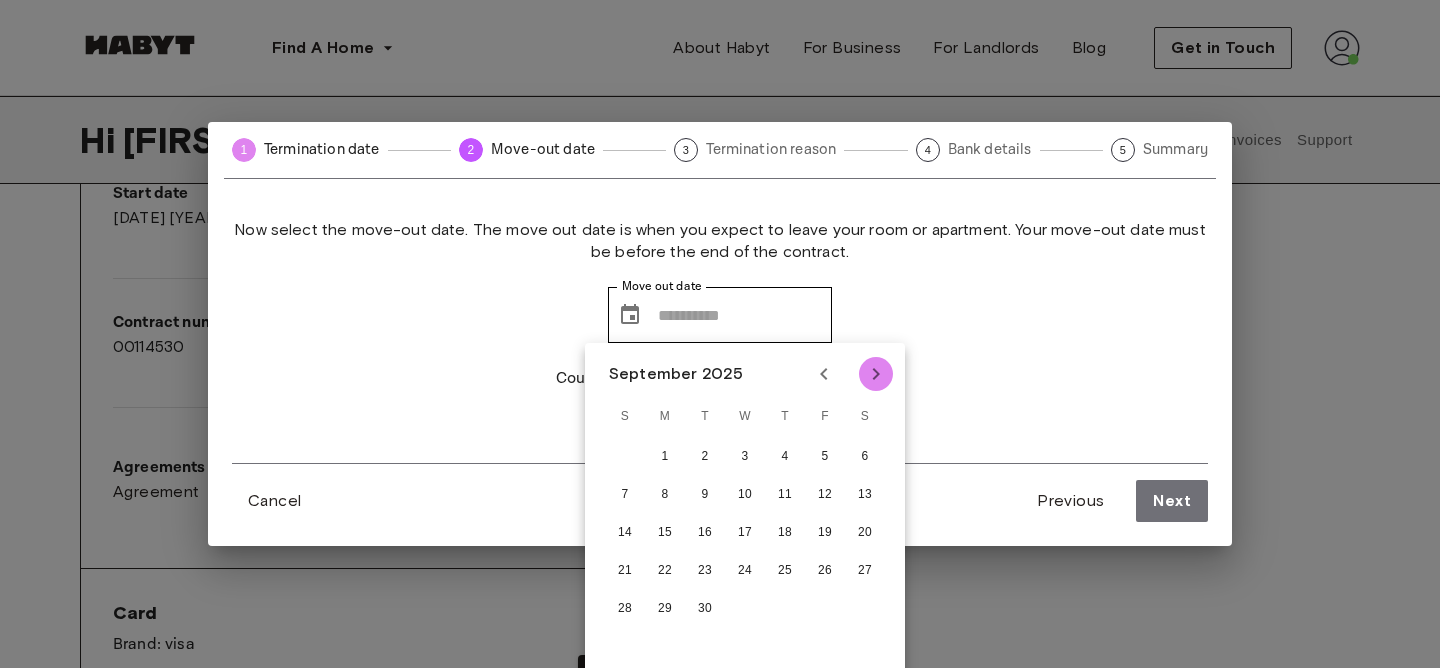 click 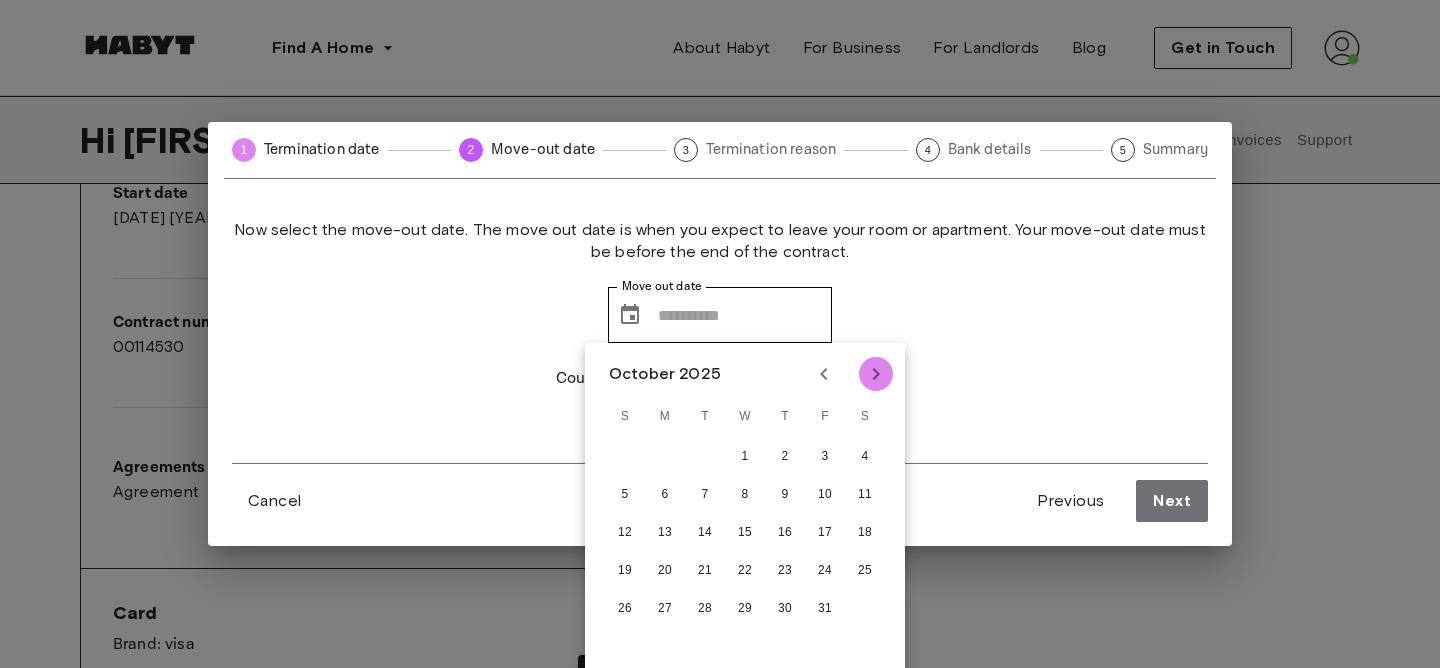 click 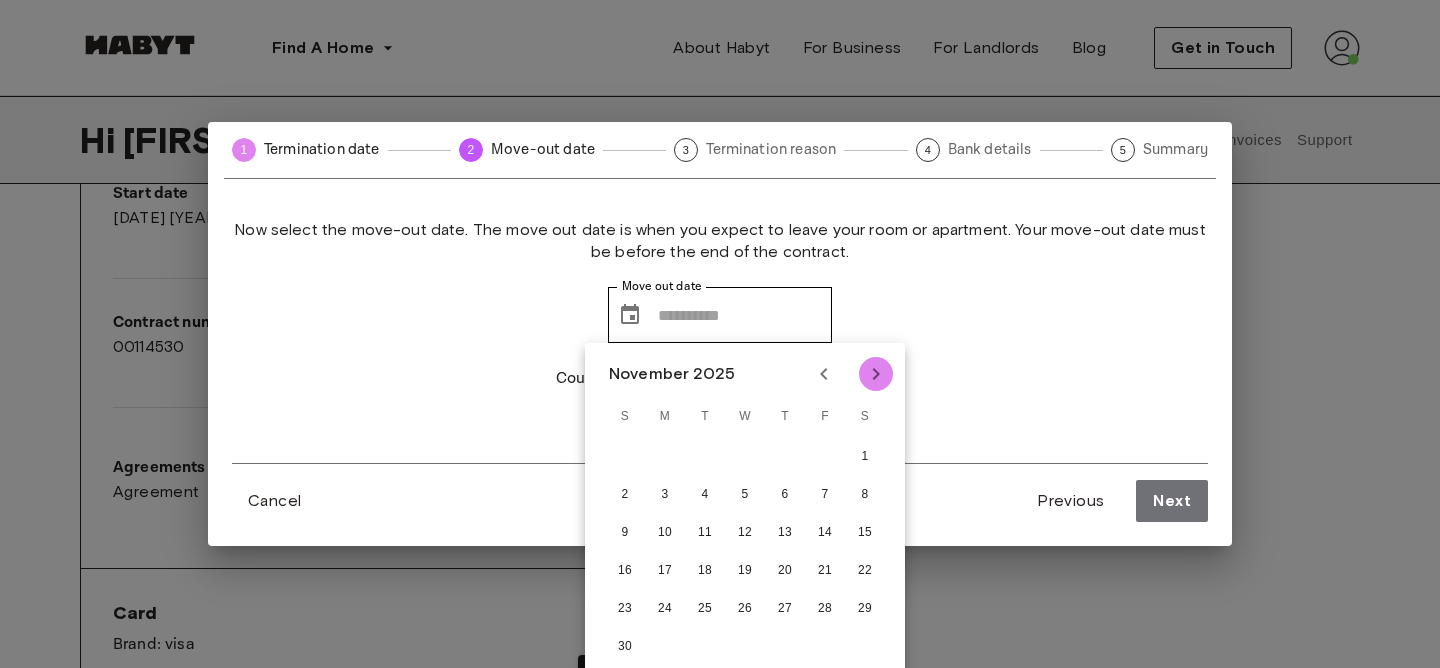 click 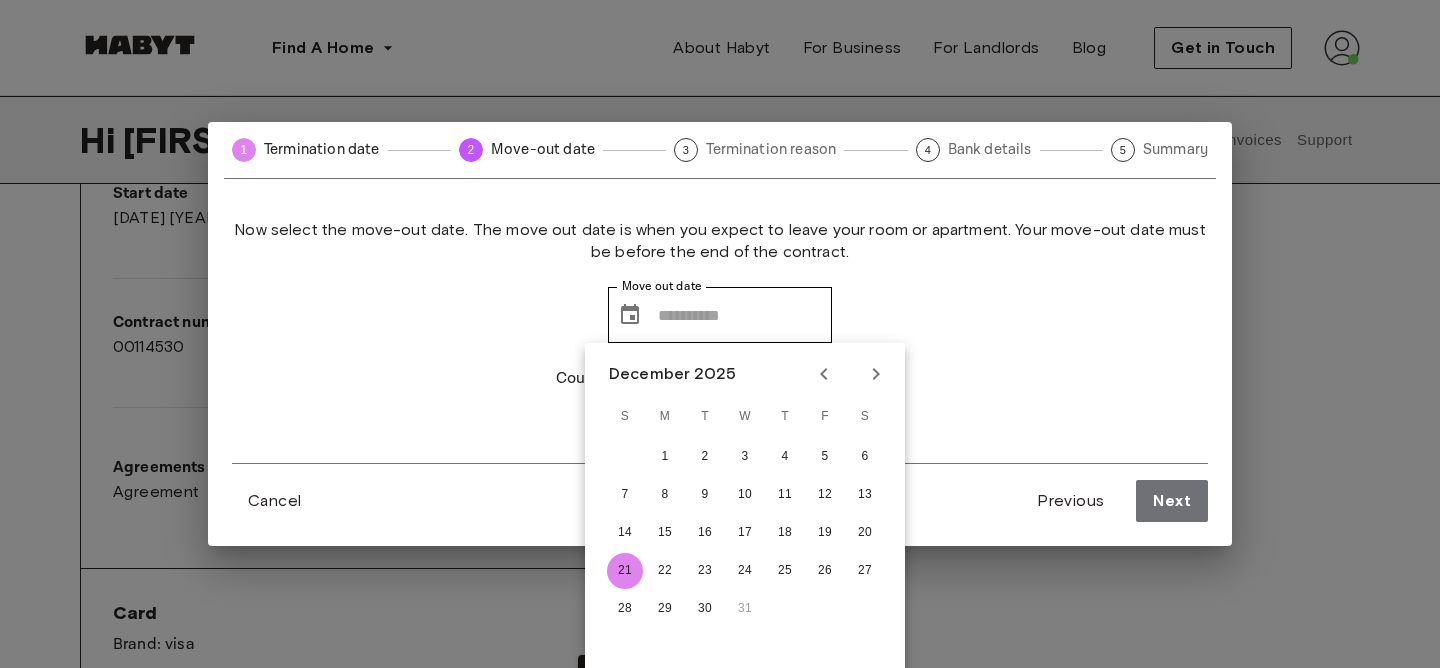 click on "21" at bounding box center (625, 571) 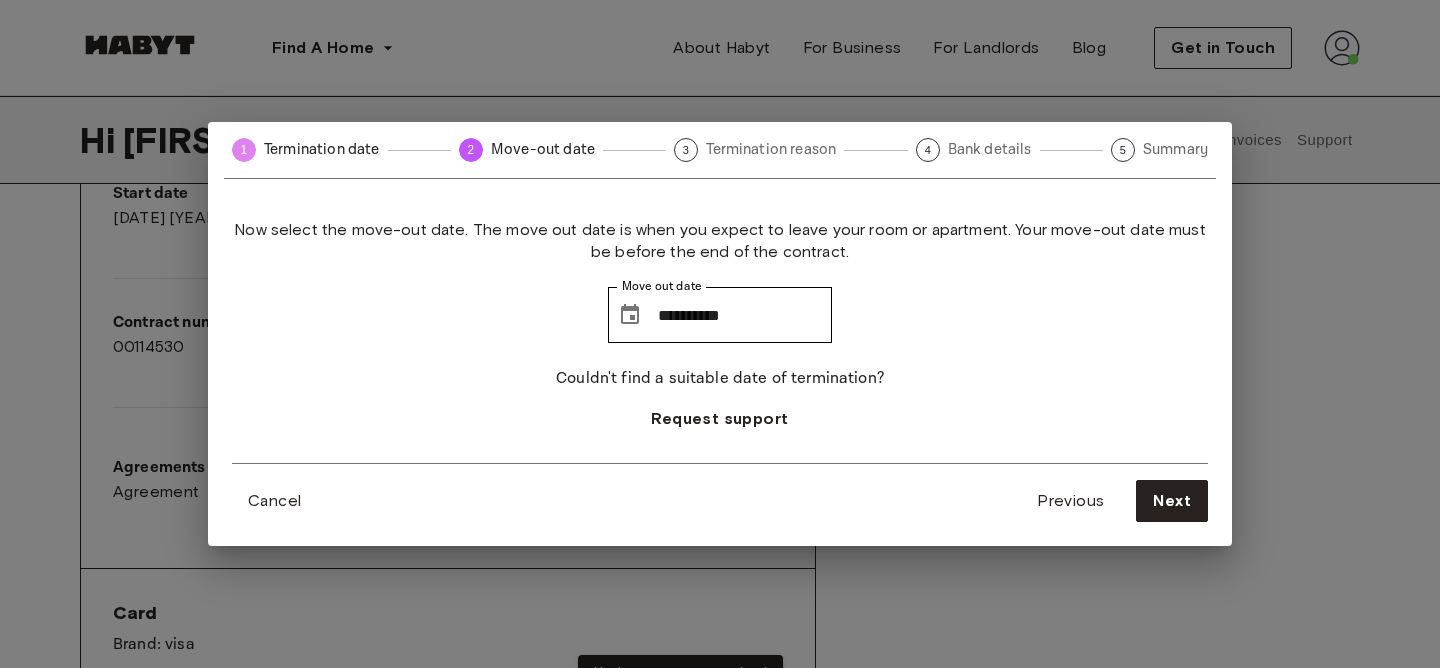 type on "**********" 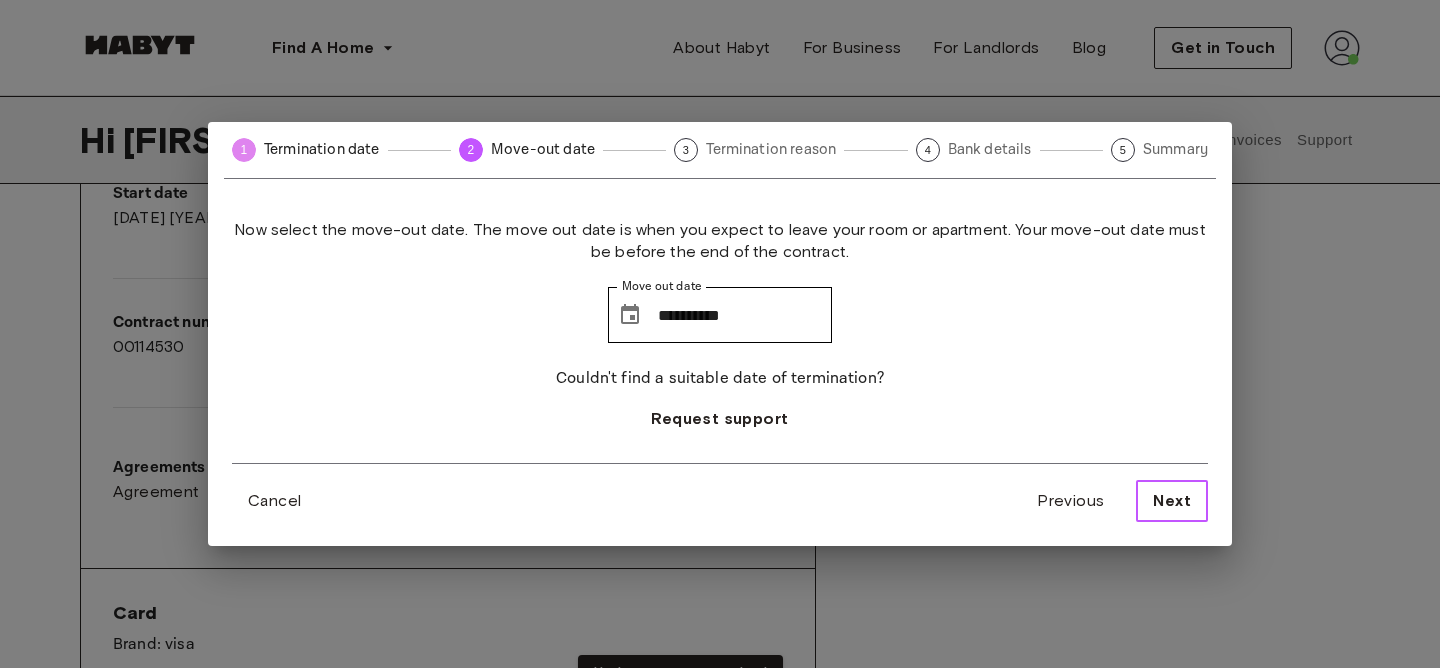 click on "Next" at bounding box center [1172, 501] 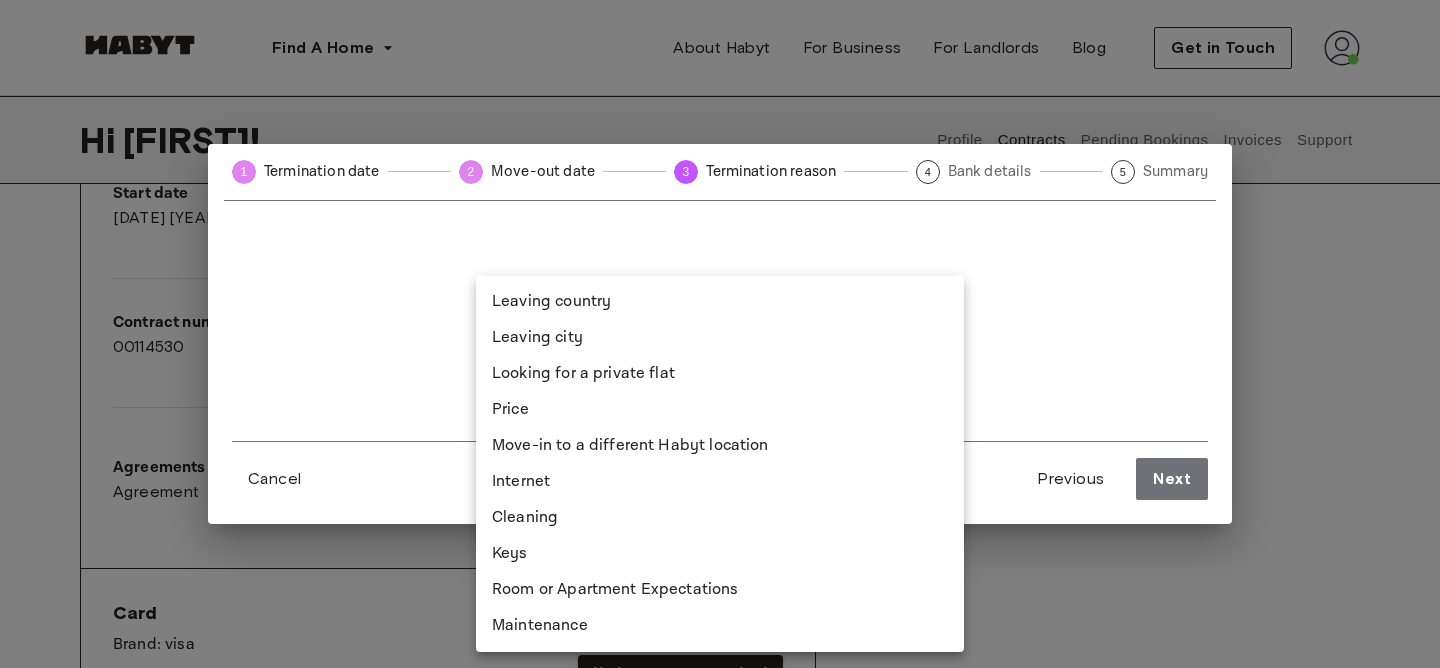 click on "Find A Home Europe Amsterdam Berlin Frankfurt Hamburg Lisbon Madrid Milan Modena Paris Turin Munich Rotterdam Stuttgart Dusseldorf Cologne Zurich The Hague Graz Brussels Leipzig Asia Hong Kong Singapore Seoul Phuket Tokyo About Habyt For Business For Landlords Blog Get in Touch Hi   [FIRST] ! Profile Contracts Pending Bookings Invoices Support Contracts Rent contract - 00114530 Activated ▲ ▲ Your Stay FRANKFURT , Nordend Schleiermacherstraße 10 See Listing Start date June 27th, 2025 End date Indefinitive duration contract Contract number 00114530 Ref. number DE-04-042-001-01HF Agreements Agreement Terminate contract Card Brand:    visa Card number:    **** **** **** 4943 Expiry:    4  /  2029 CVC:    *** Update payment method Membership fee contract - 00114531 Activated Start date June 27th, 2025 End date Indefinitive duration contract Contract number 00114531 Agreements Agreement Locations Europe Amsterdam Berlin Frankfurt Hamburg Lisbon Madrid Milan Modena Paris Turin Munich Rotterdam Stuttgart Cologne" at bounding box center [720, 884] 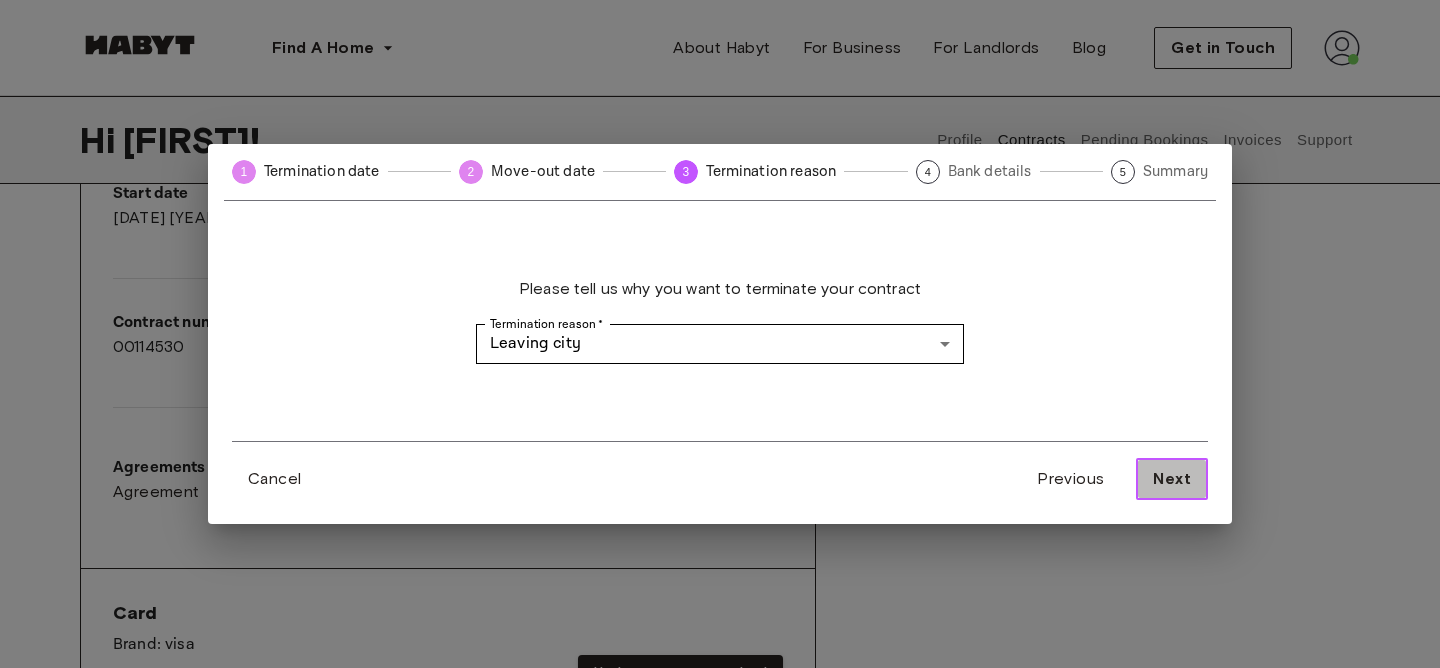 click on "Next" at bounding box center [1172, 479] 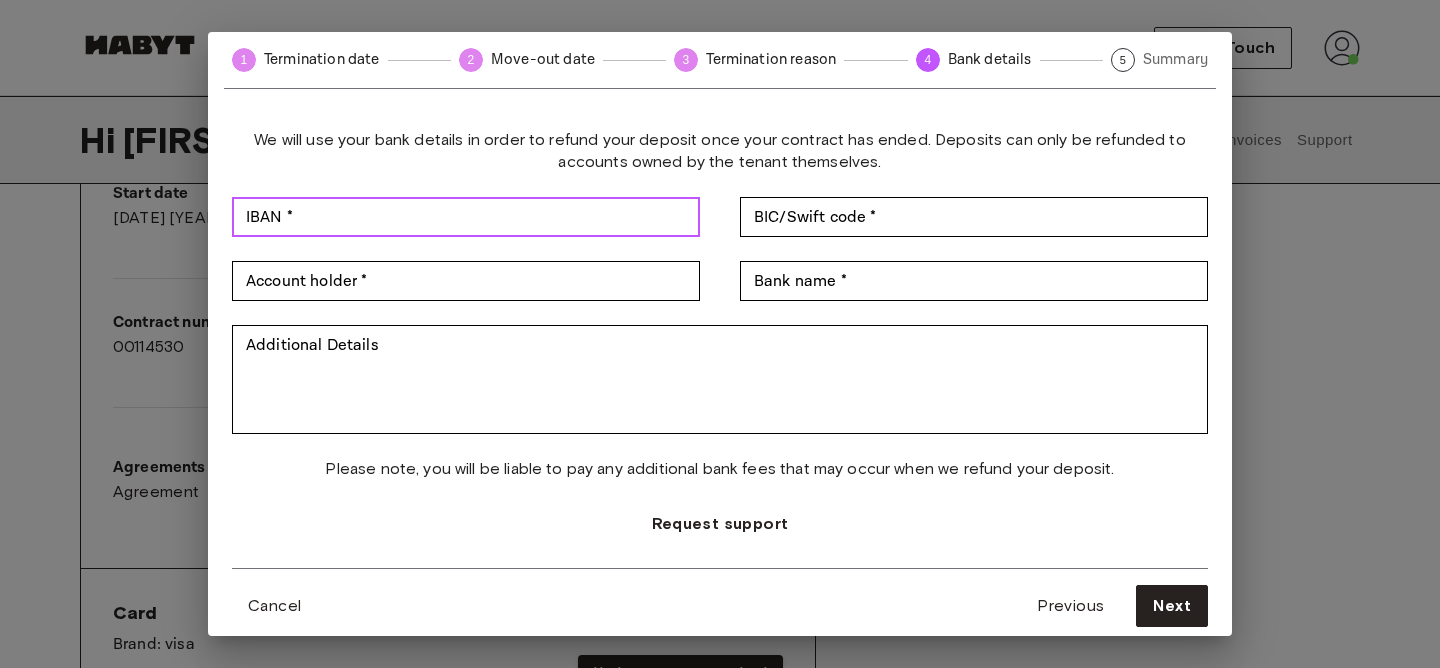 click on "IBAN *" at bounding box center [466, 217] 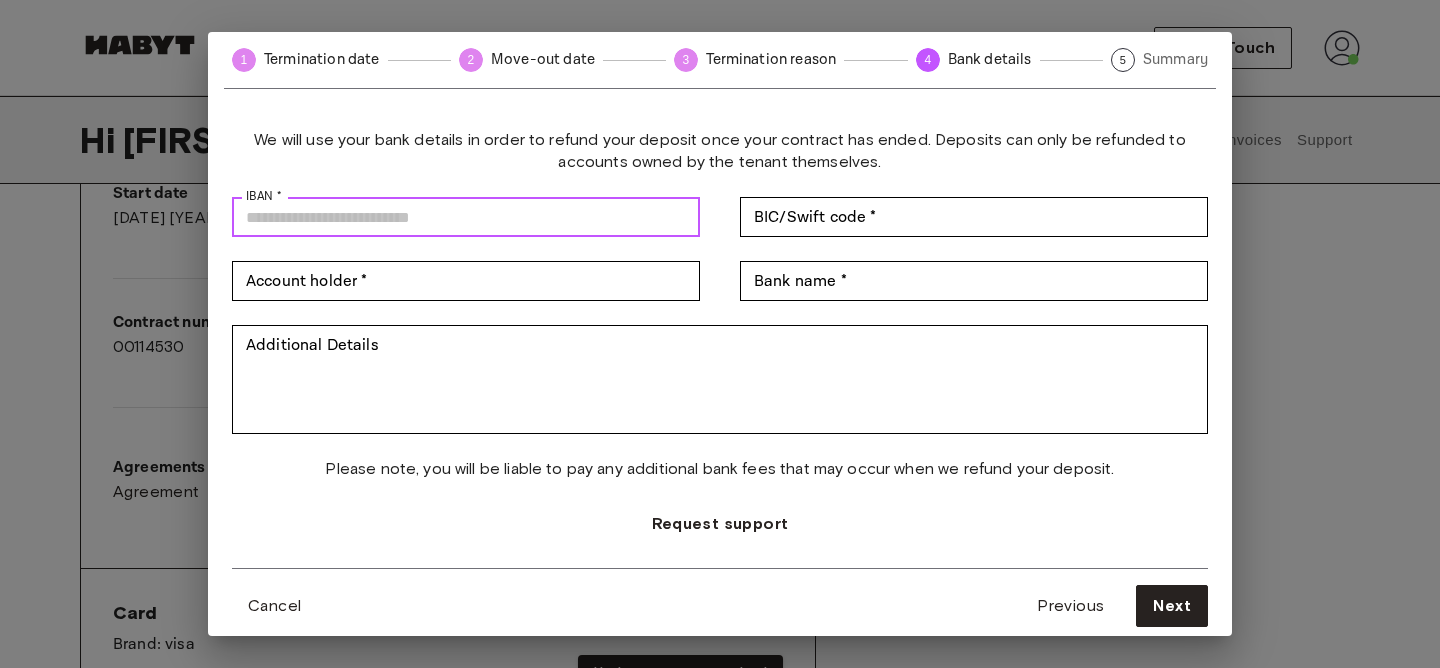 paste on "**********" 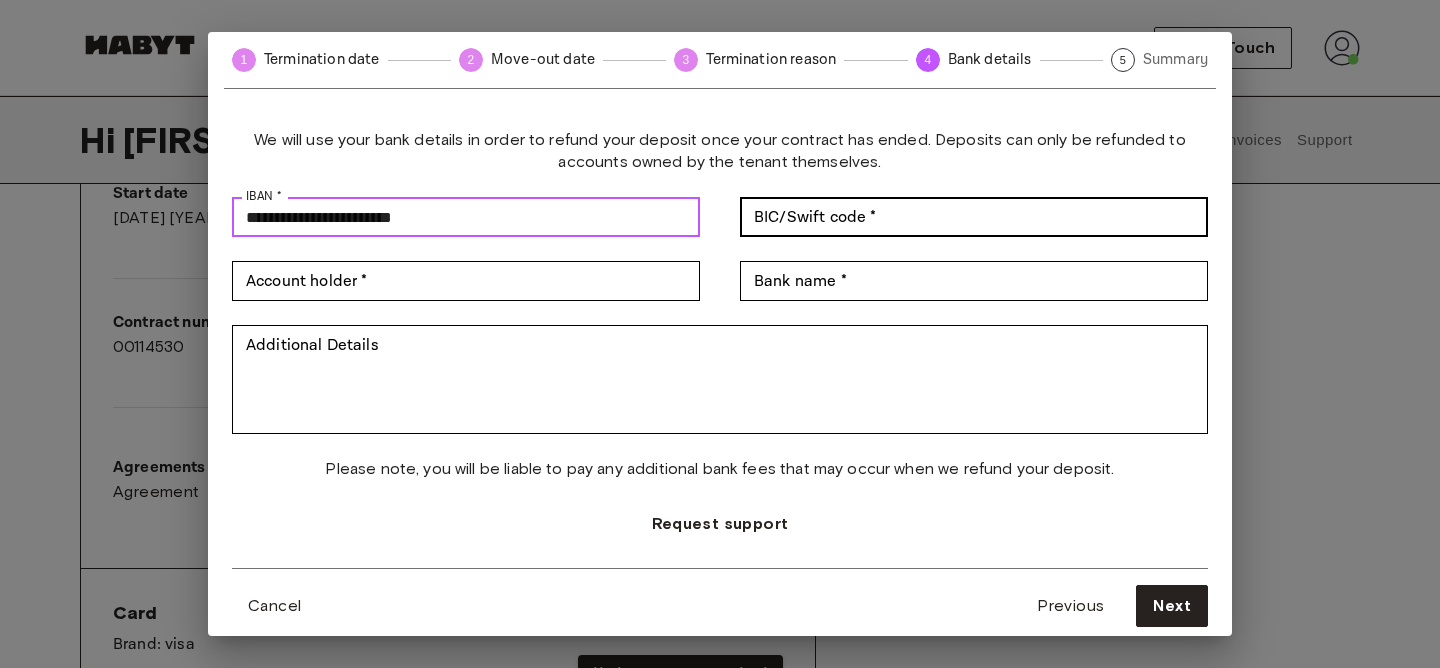 type on "**********" 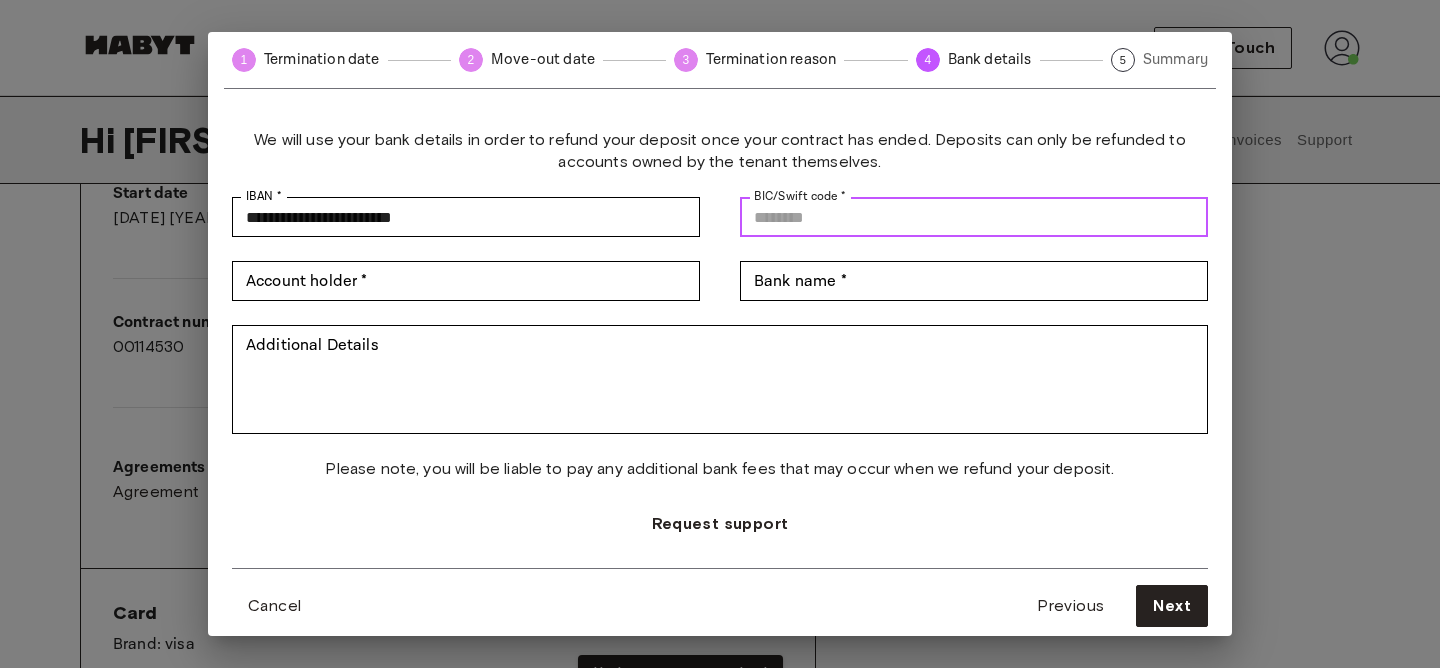 click on "BIC/Swift code *" at bounding box center [974, 217] 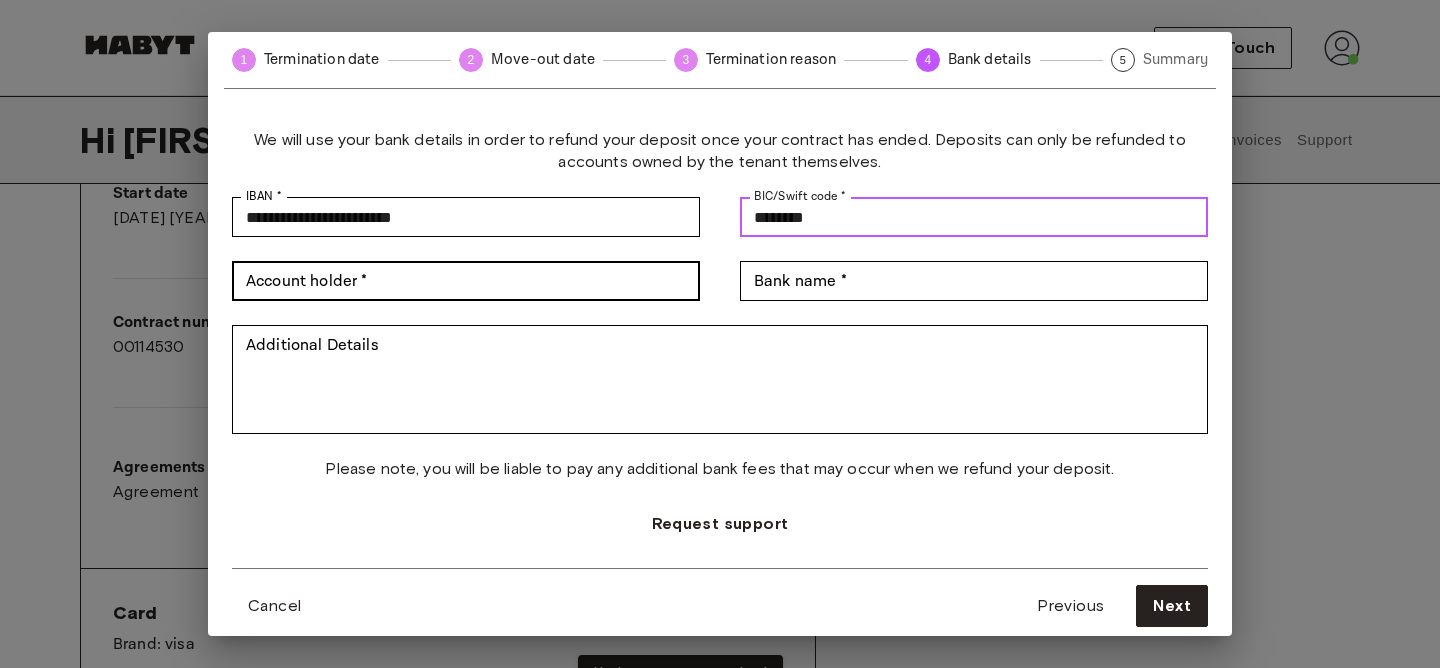 type on "********" 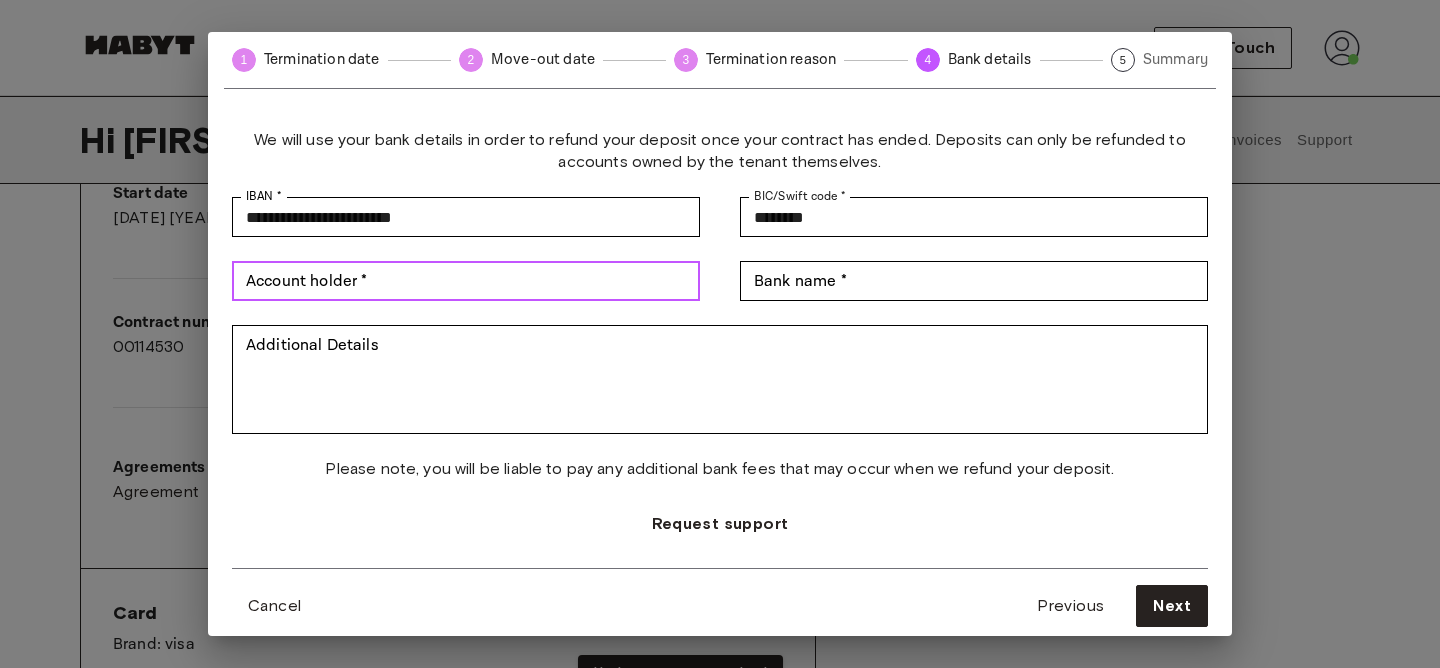 click on "Account holder *" at bounding box center [466, 281] 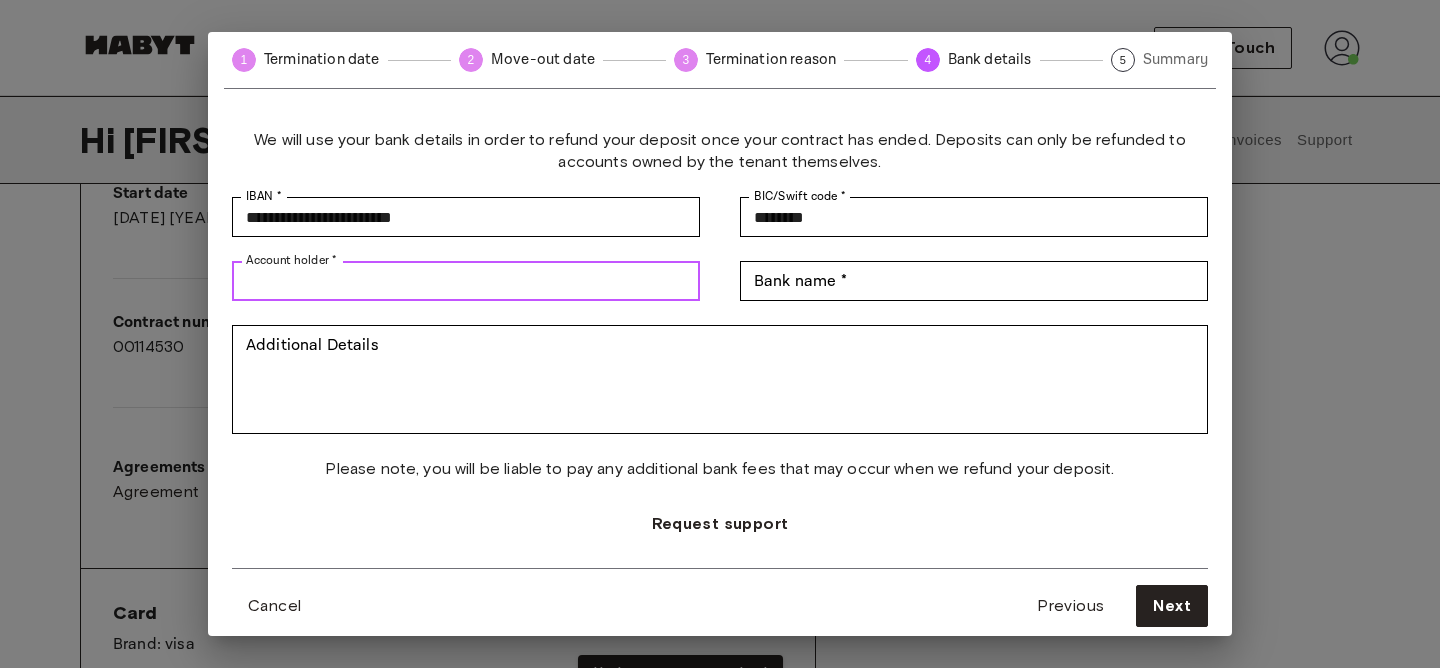 type on "**********" 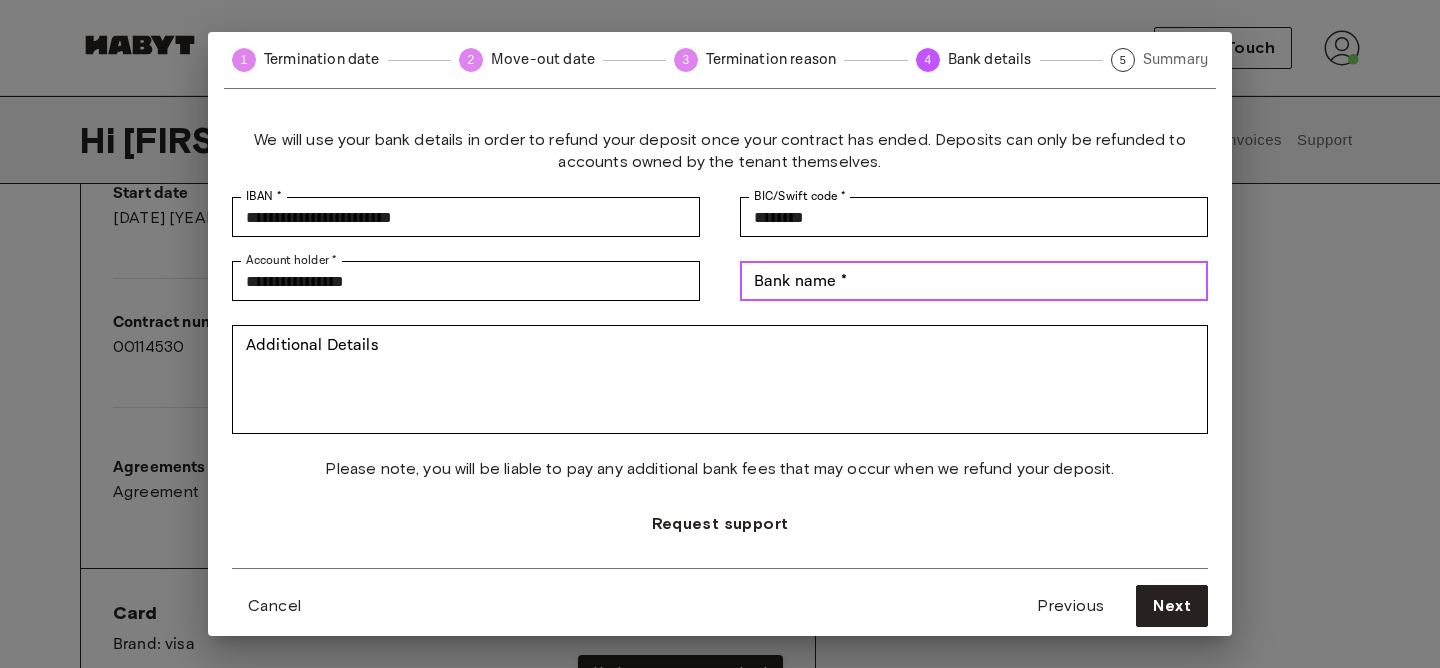 click on "Bank name *" at bounding box center (974, 281) 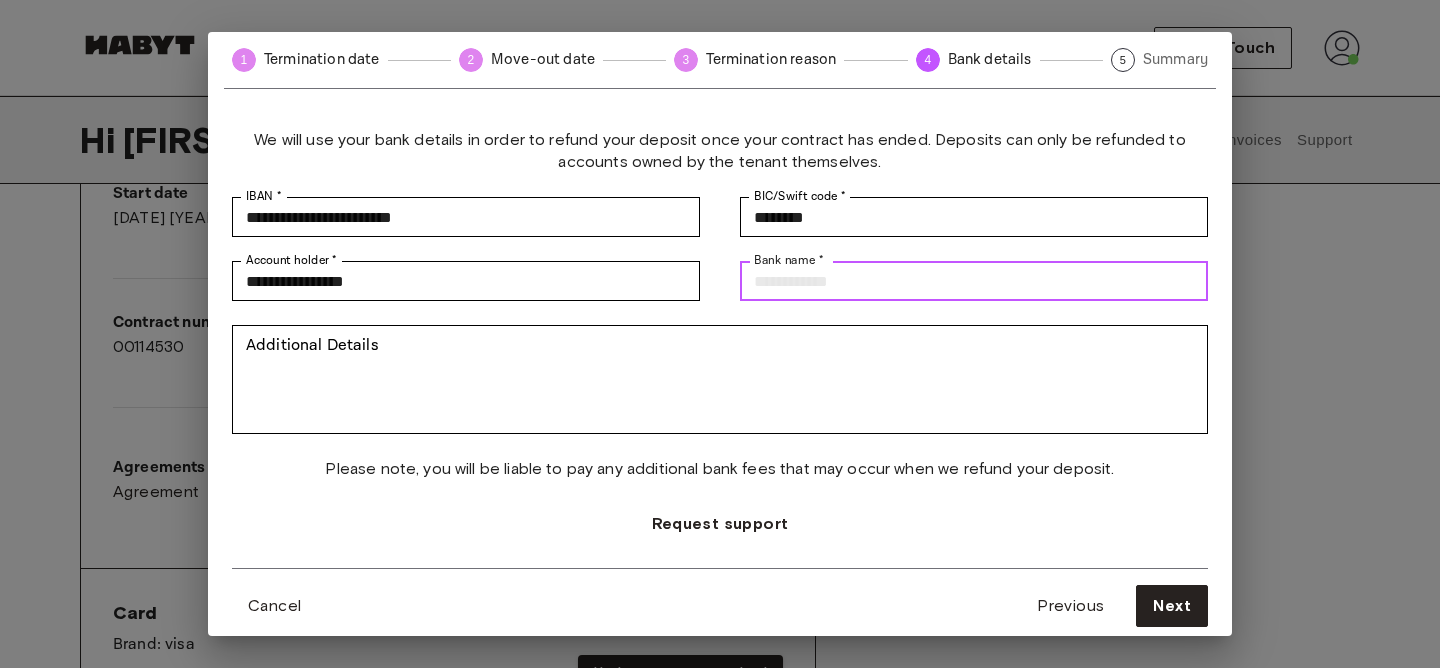 paste on "**********" 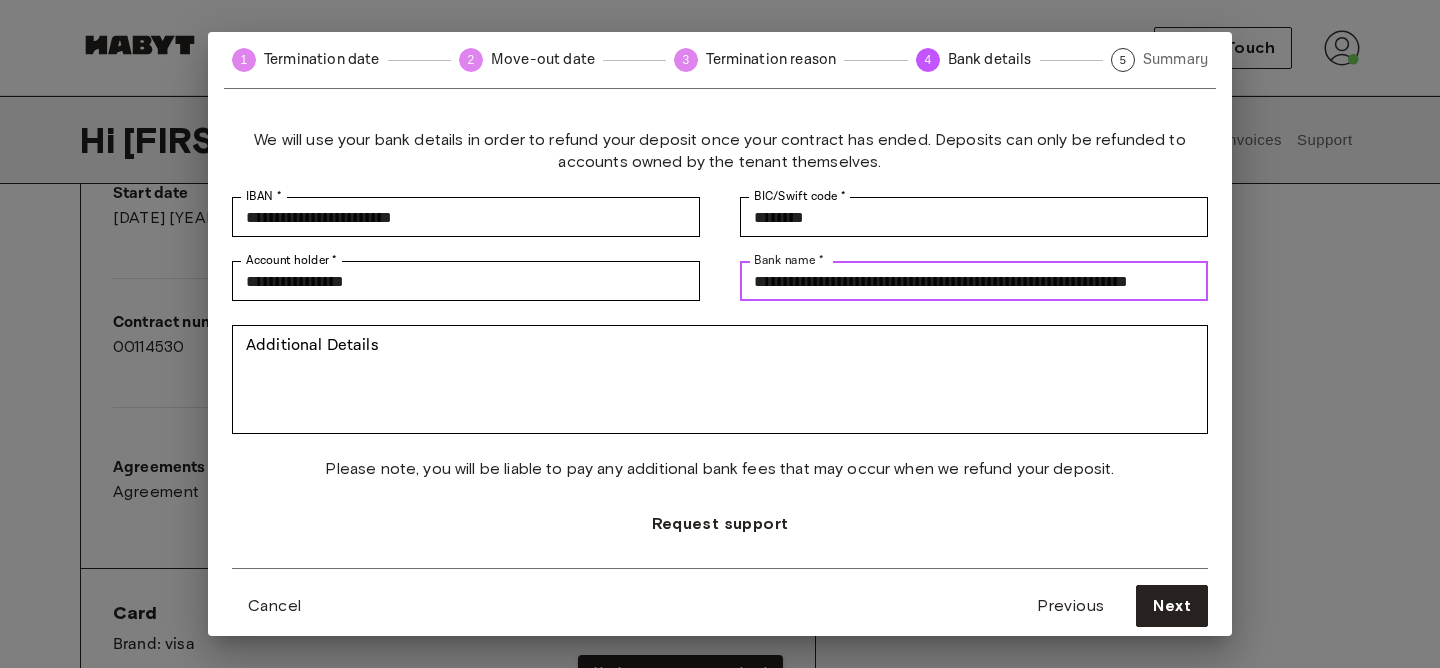 scroll, scrollTop: 0, scrollLeft: 0, axis: both 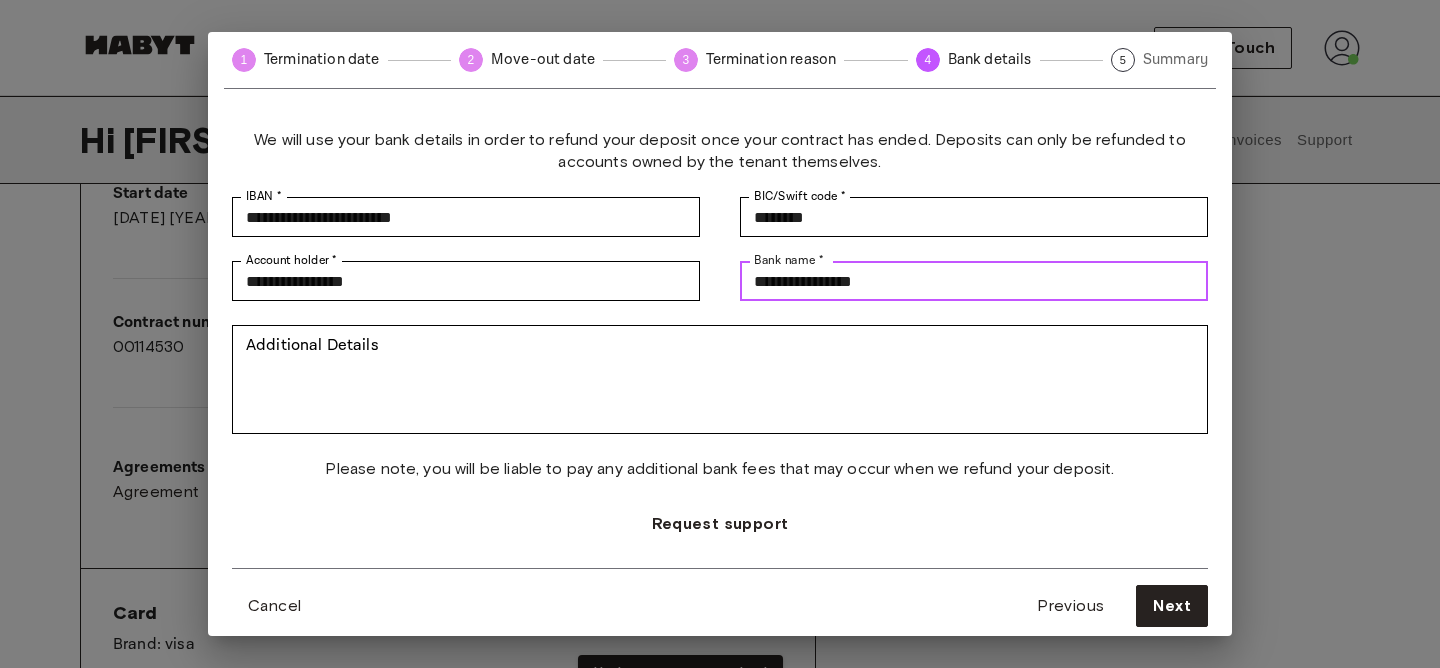 type on "**********" 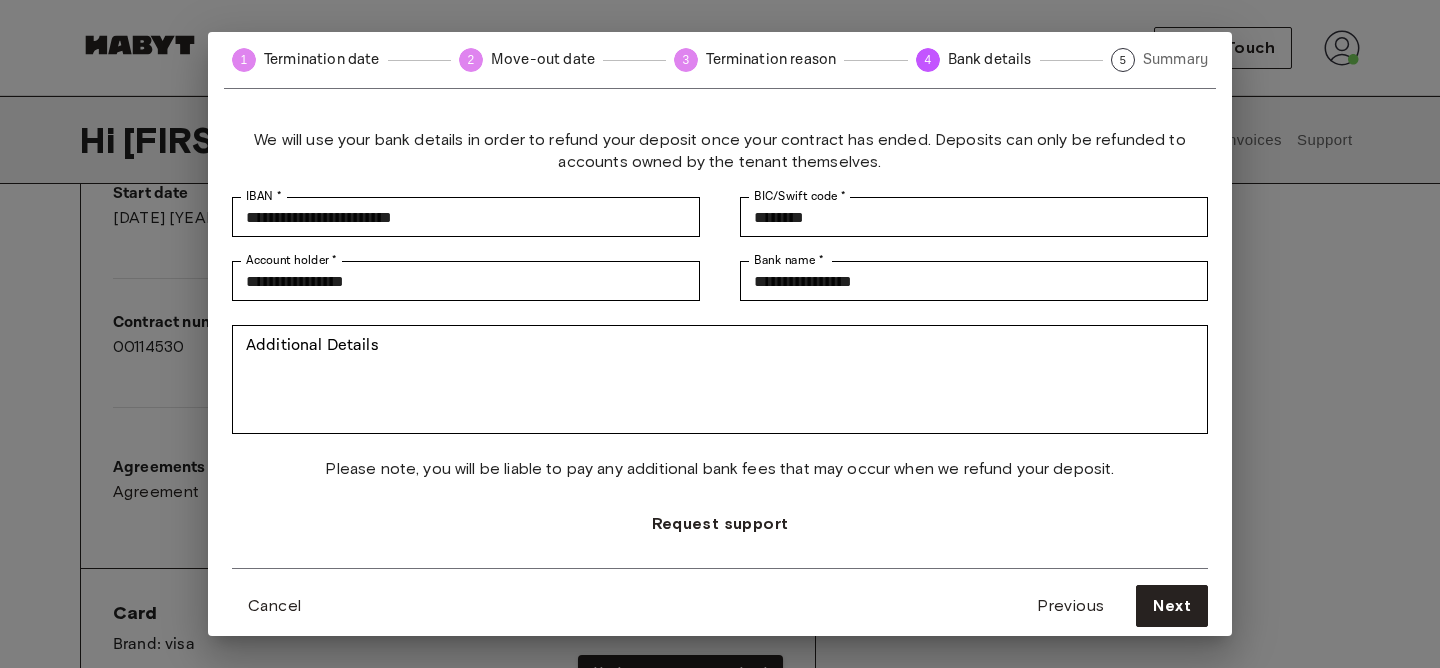 click on "**********" at bounding box center (720, 378) 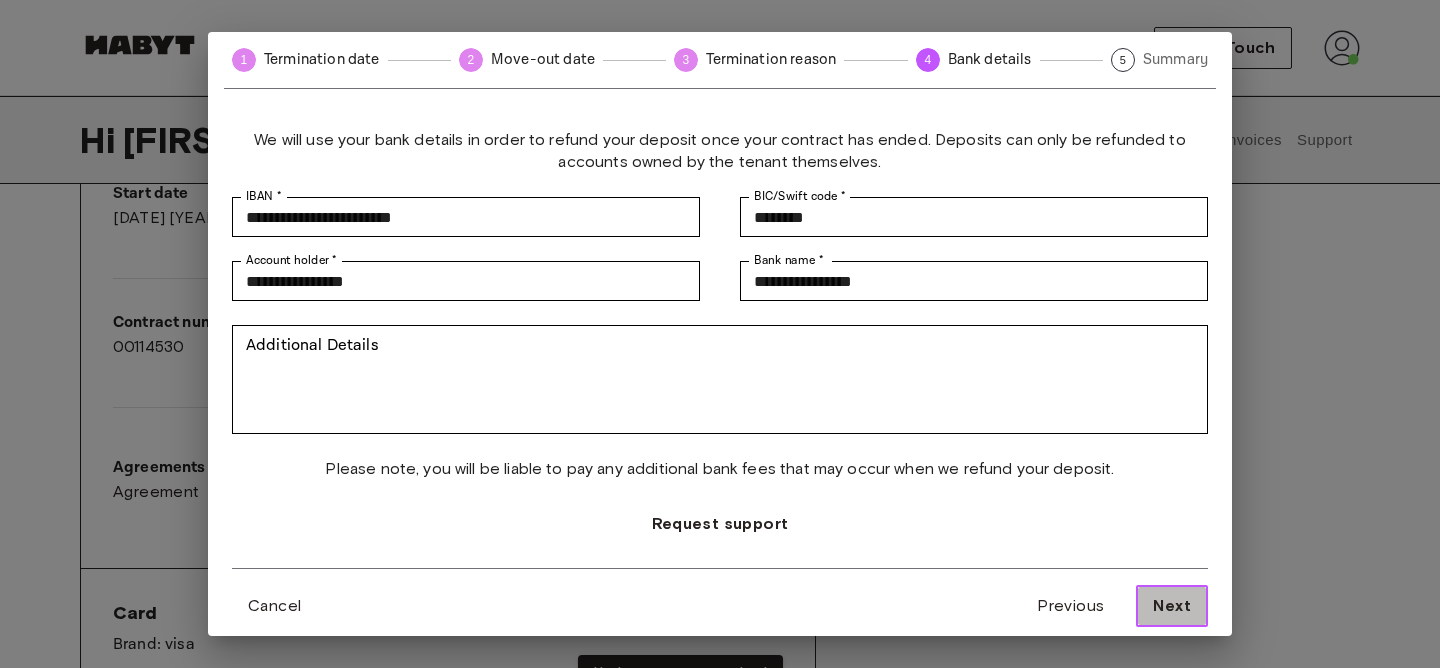 click on "Next" at bounding box center (1172, 606) 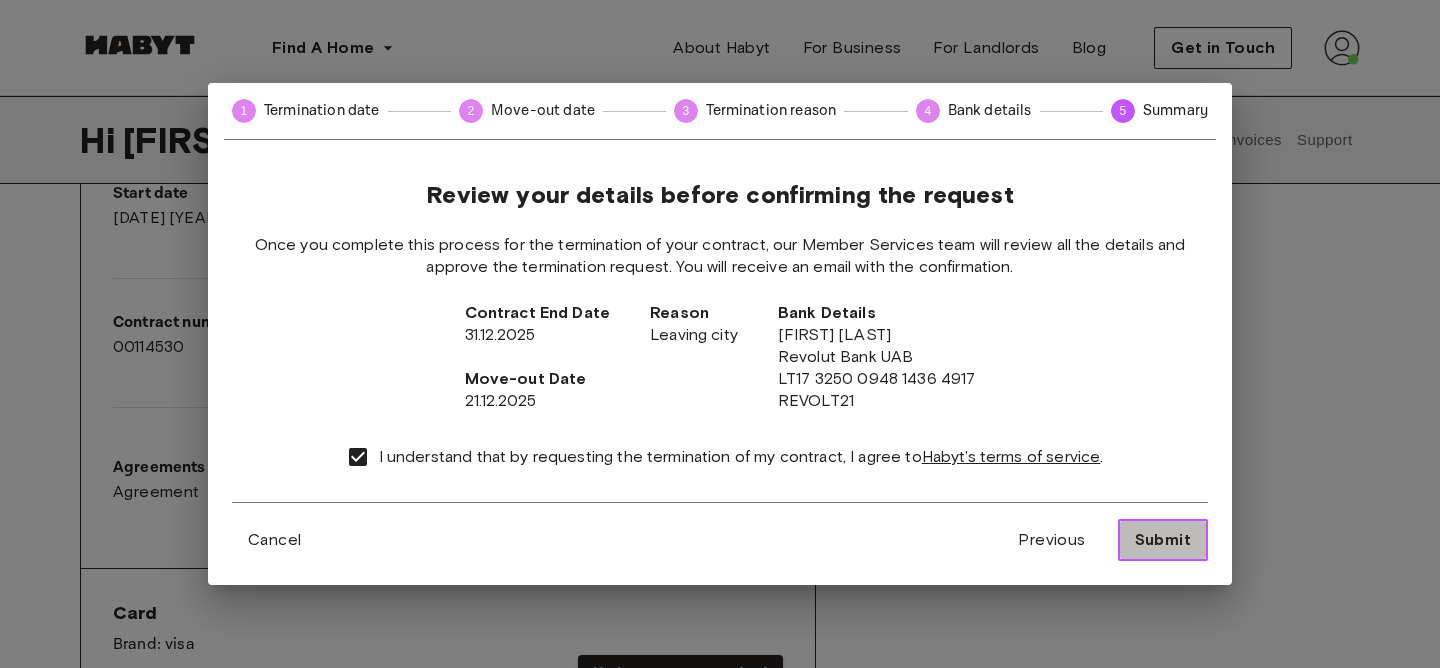 click on "Submit" at bounding box center [1163, 540] 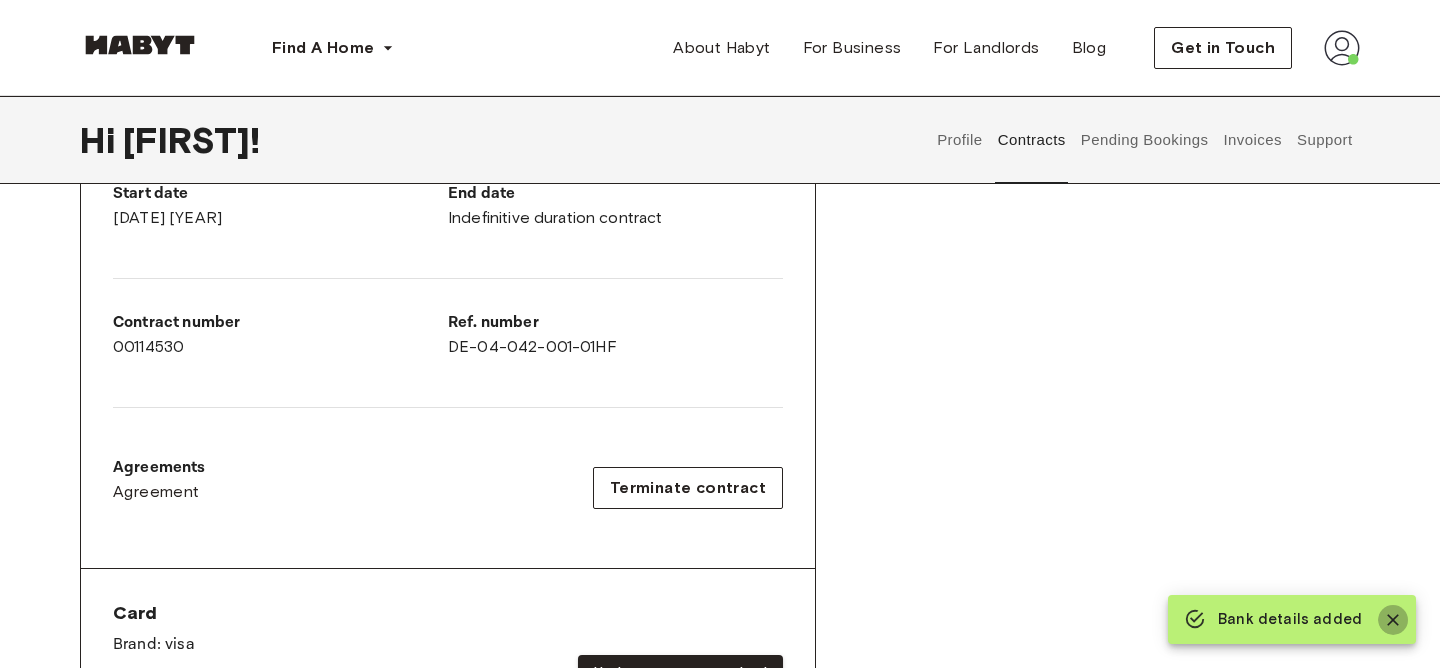 click 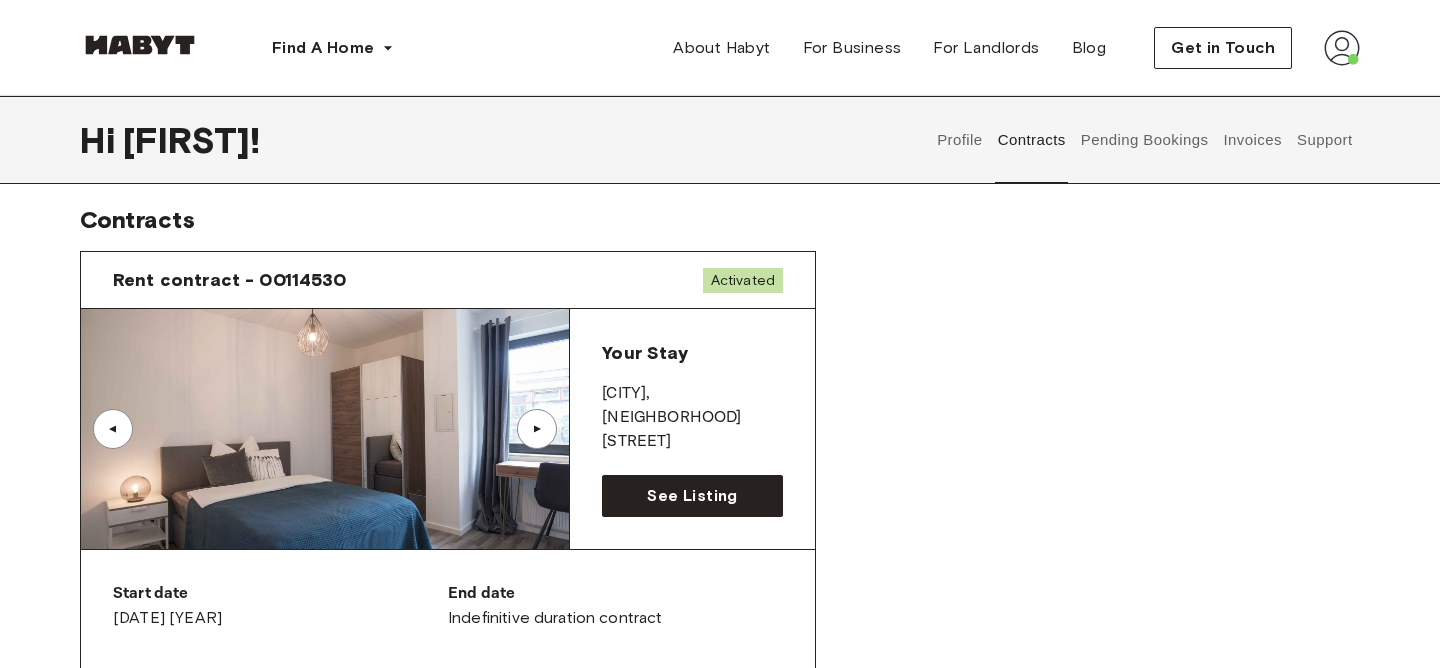 scroll, scrollTop: 0, scrollLeft: 0, axis: both 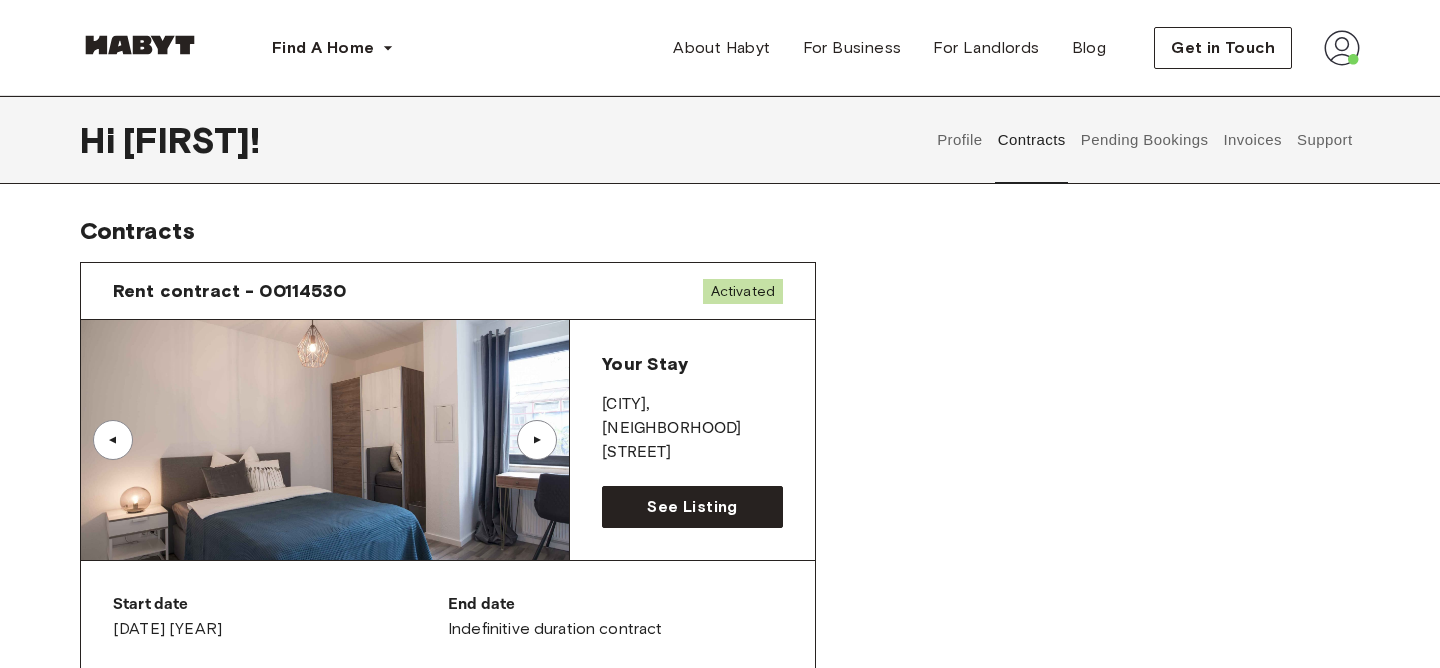 click on "Invoices" at bounding box center [1252, 140] 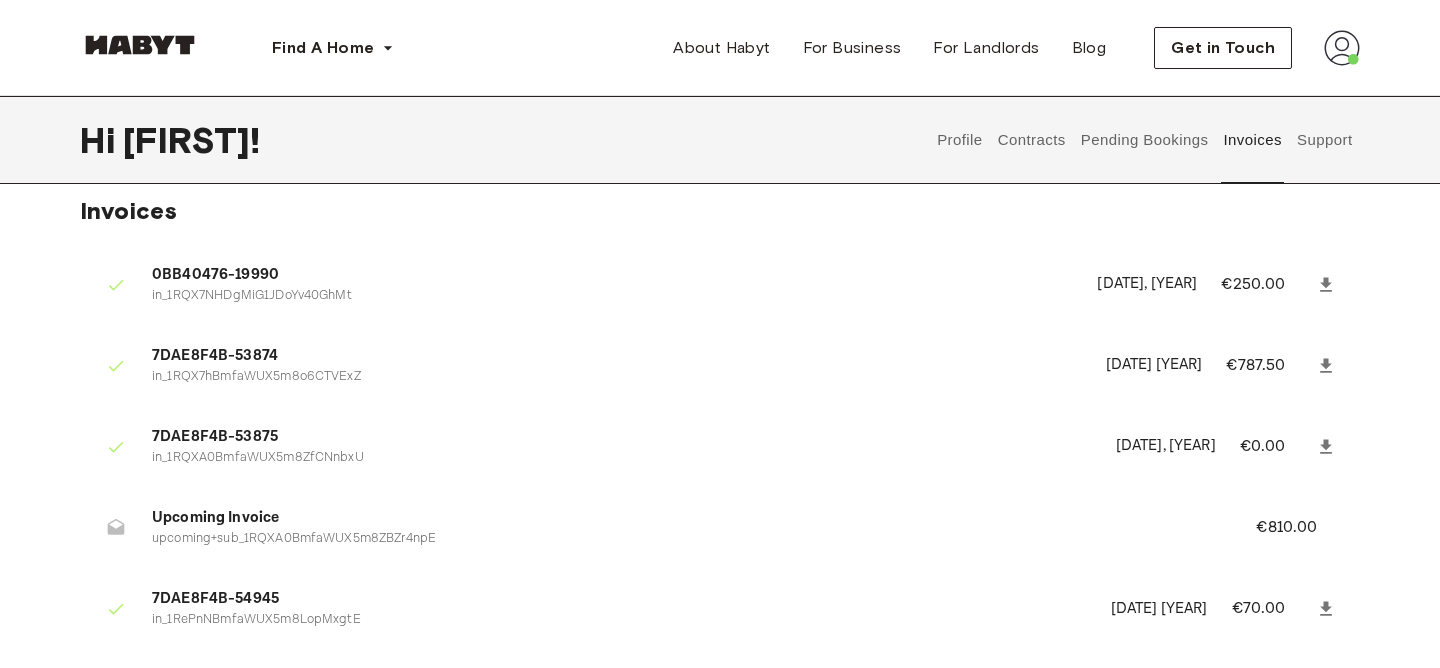 scroll, scrollTop: 0, scrollLeft: 0, axis: both 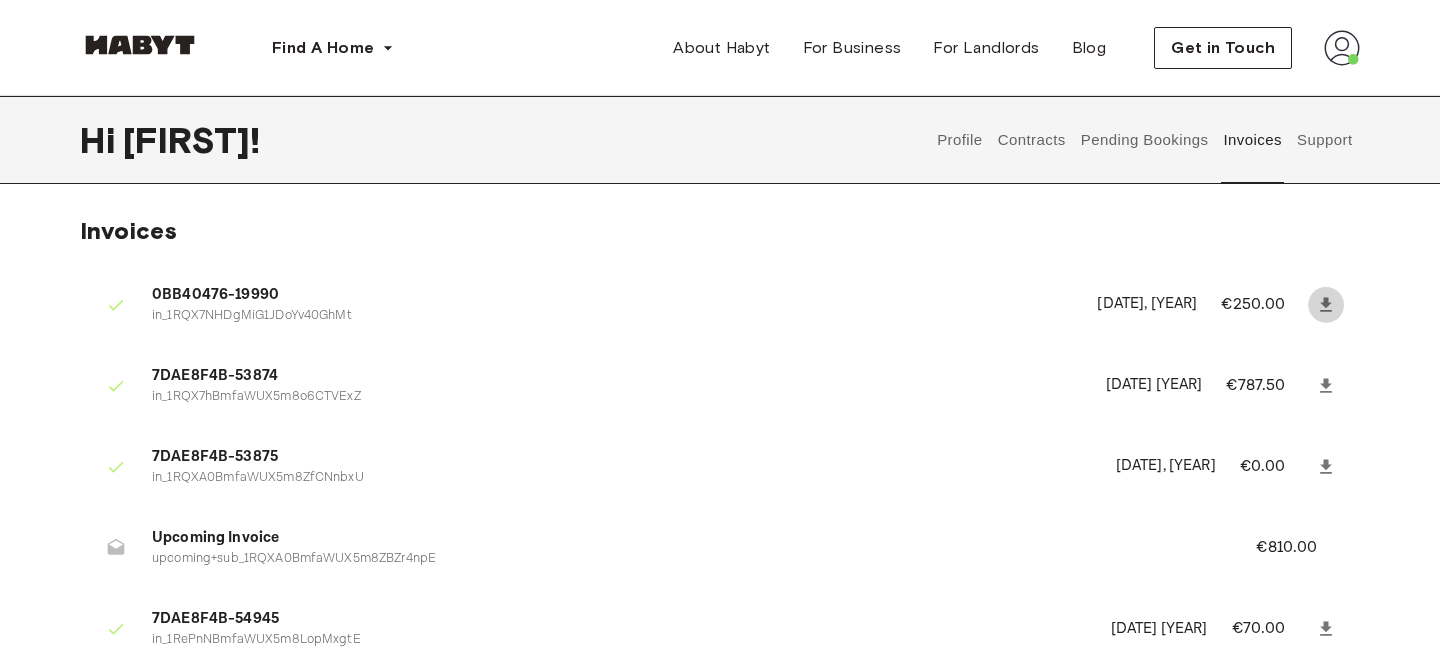 click at bounding box center [1326, 305] 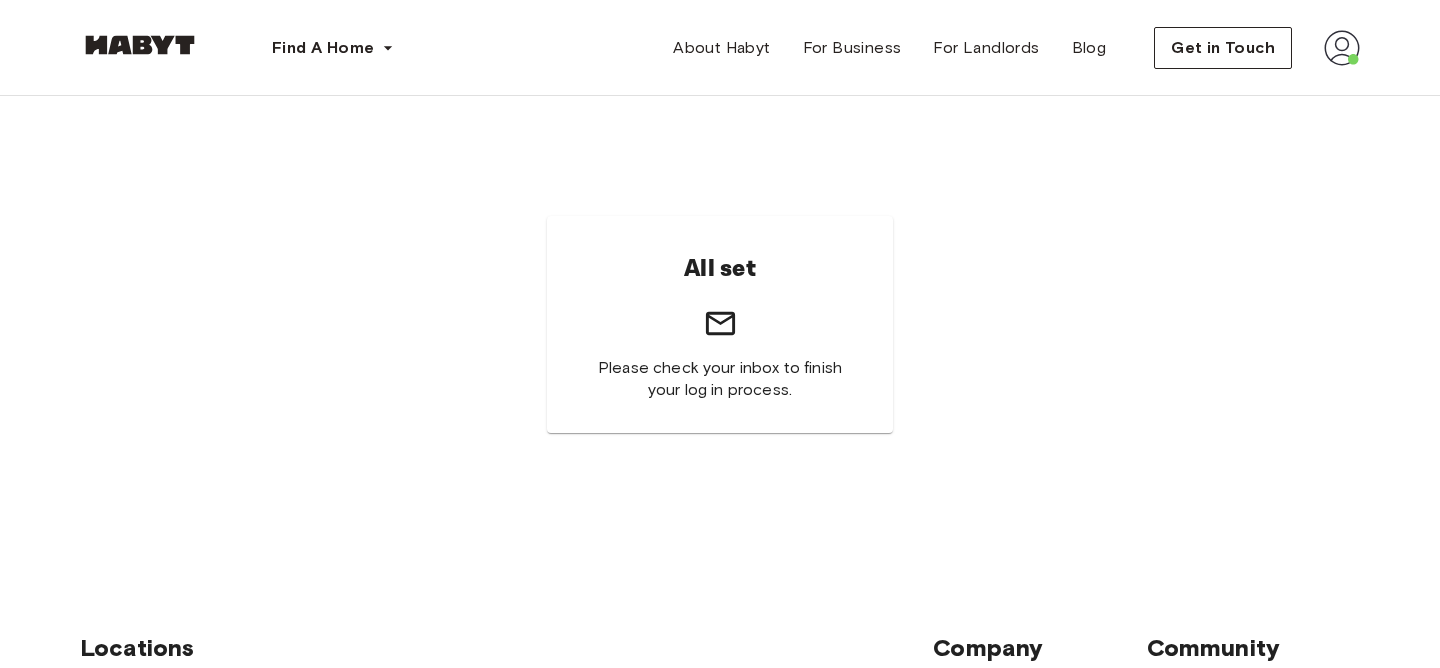 scroll, scrollTop: 0, scrollLeft: 0, axis: both 